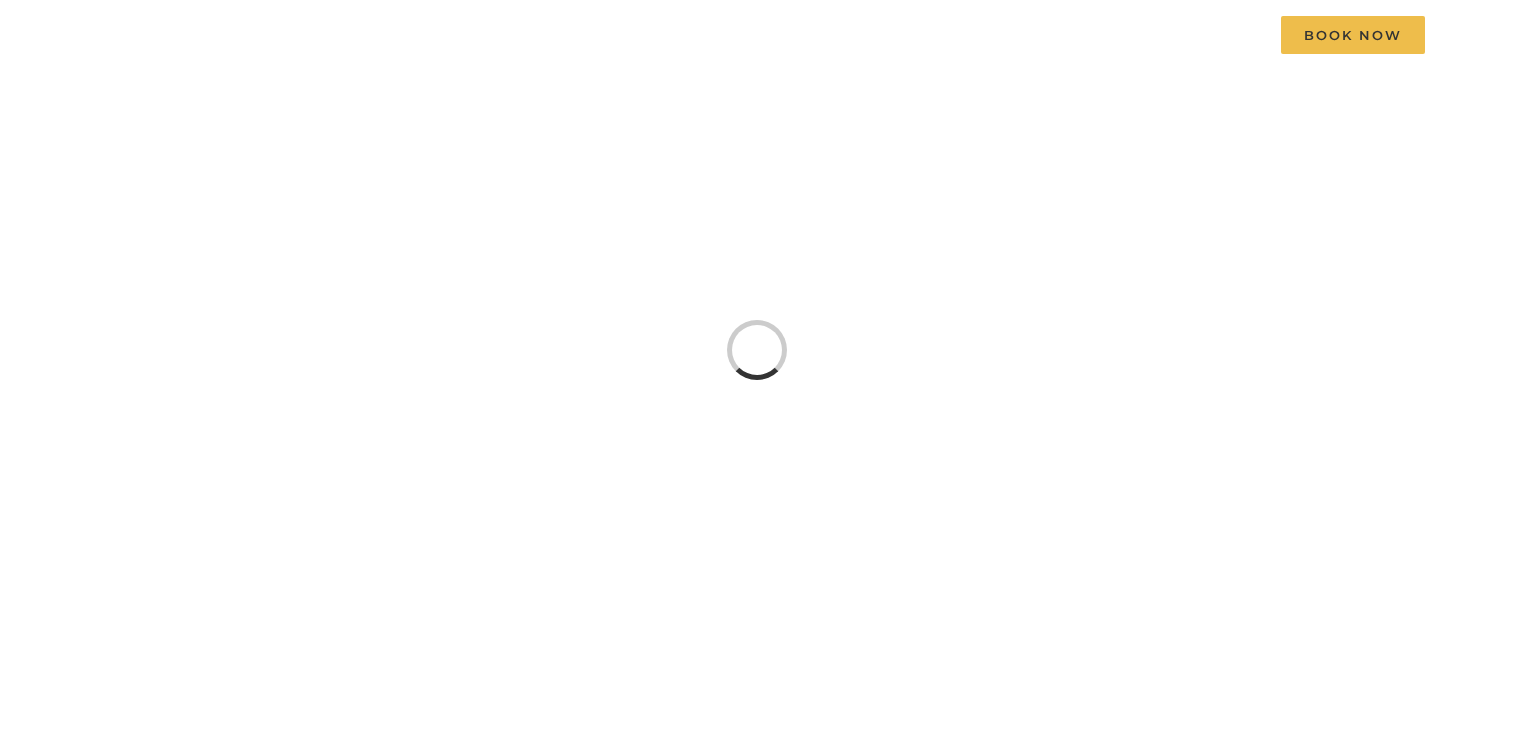 scroll, scrollTop: 0, scrollLeft: 0, axis: both 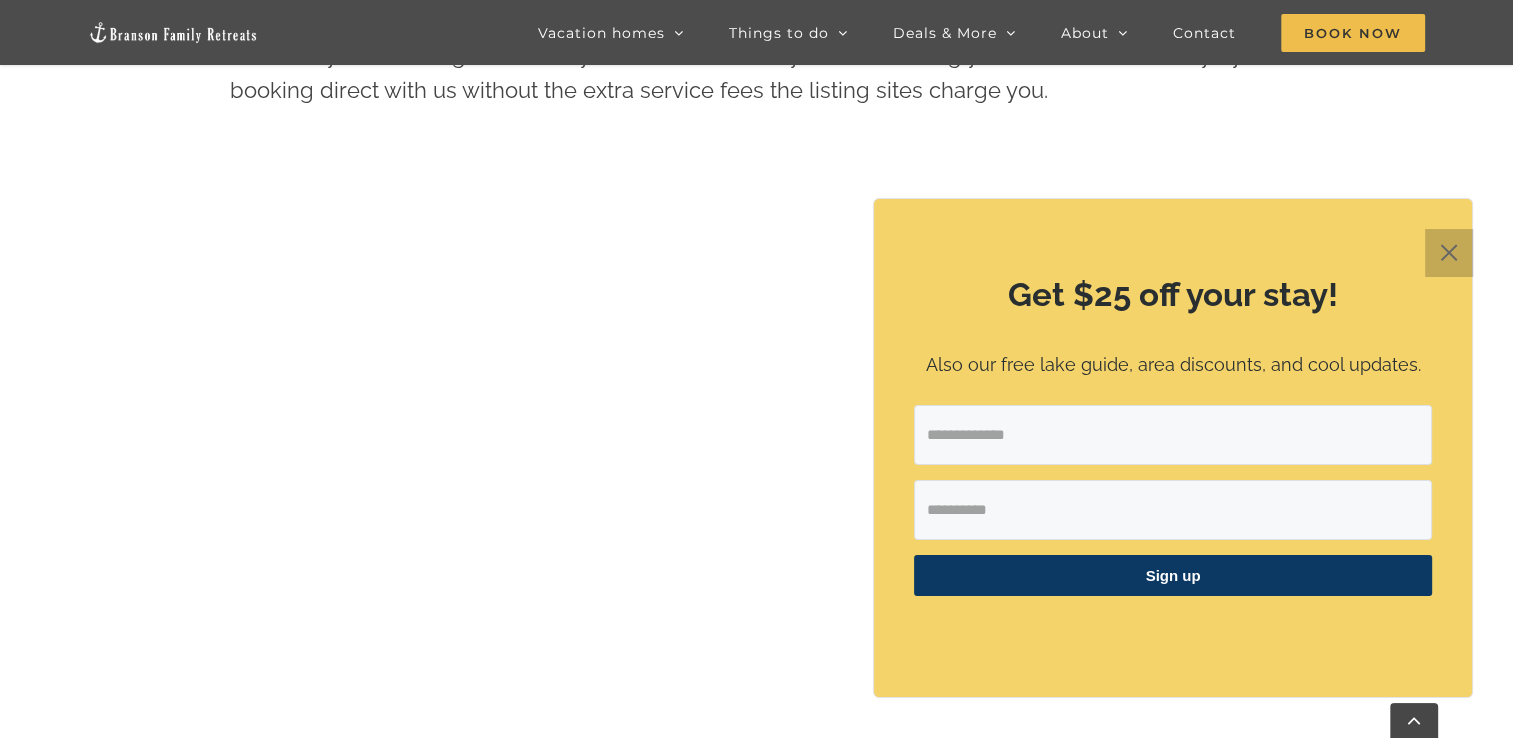 click on "✕" at bounding box center [1449, 253] 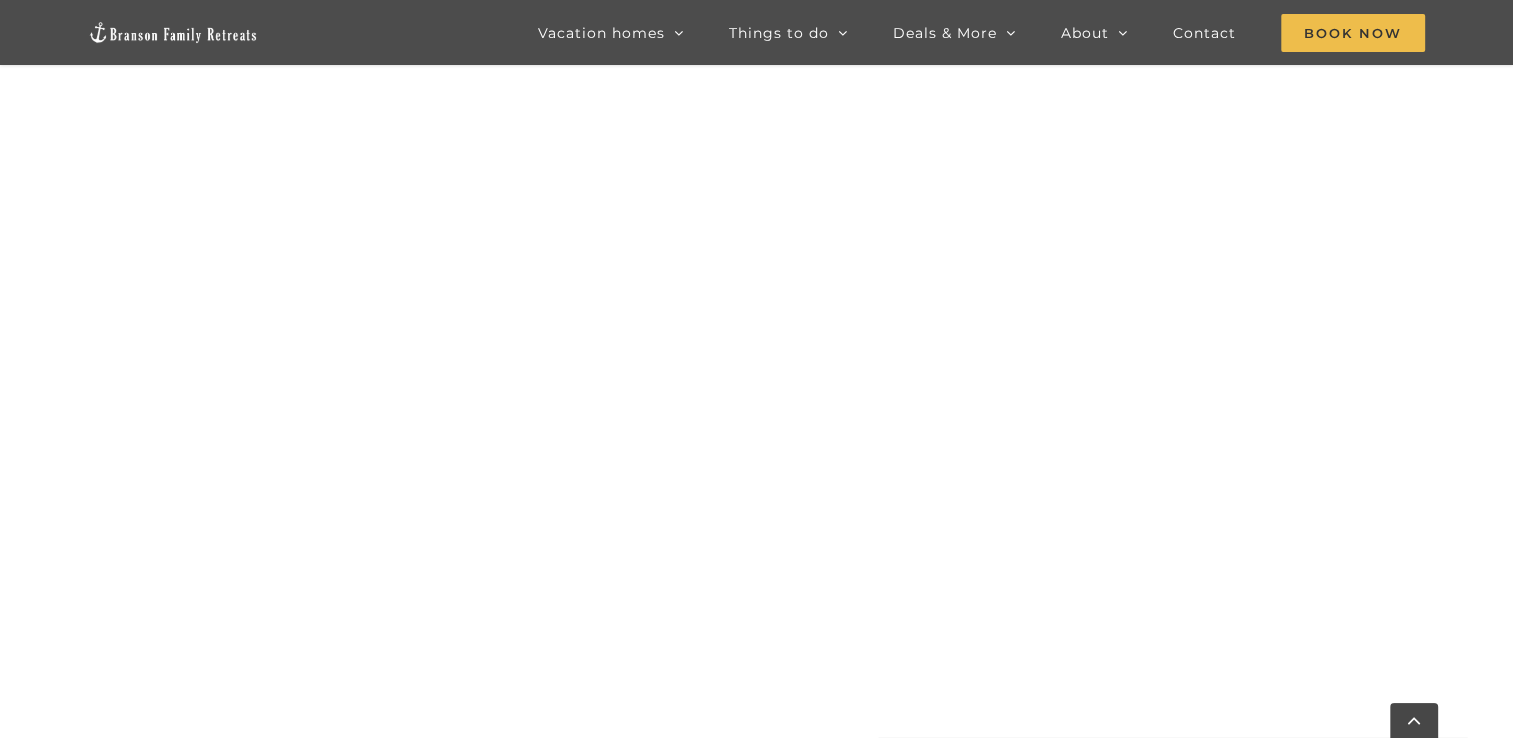 scroll, scrollTop: 1238, scrollLeft: 0, axis: vertical 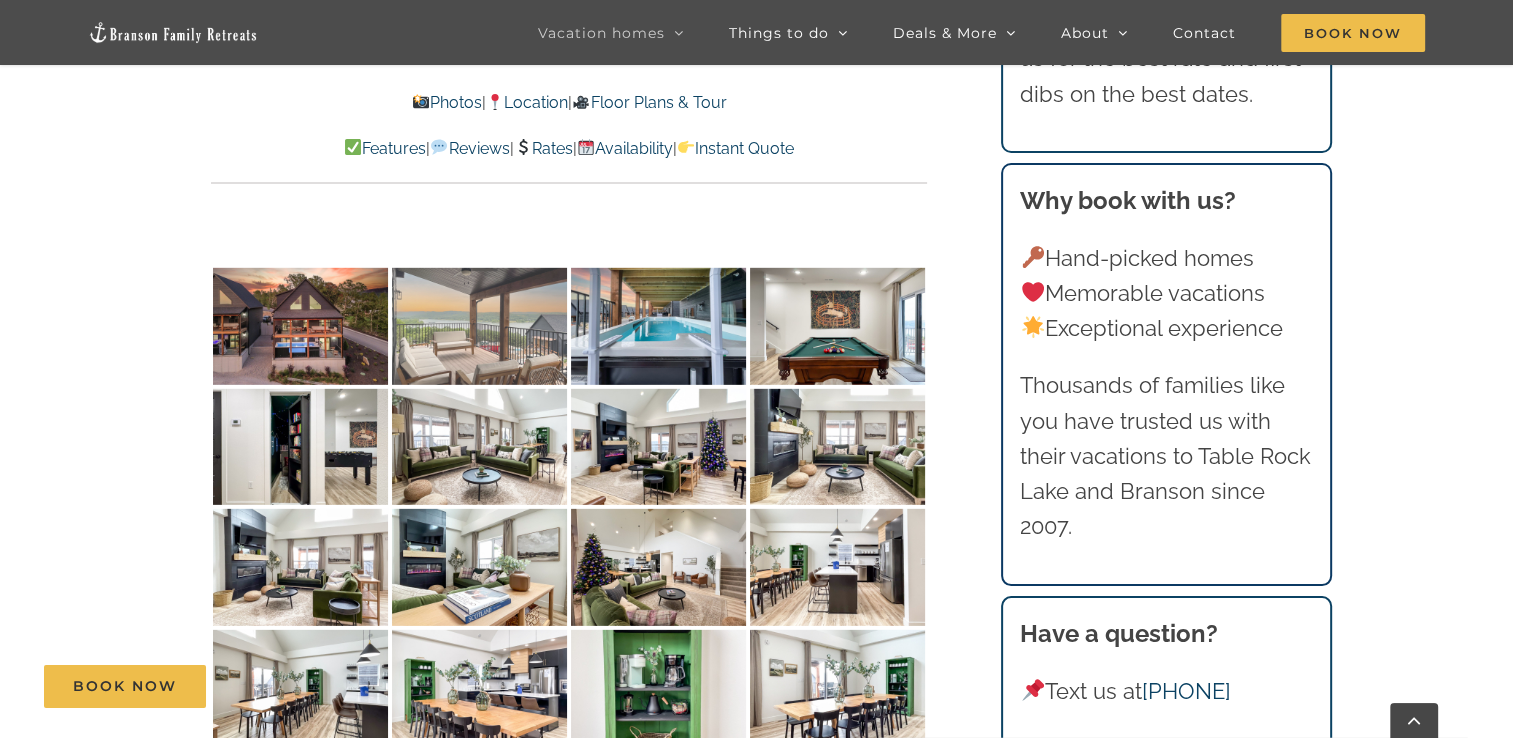click at bounding box center [479, 326] 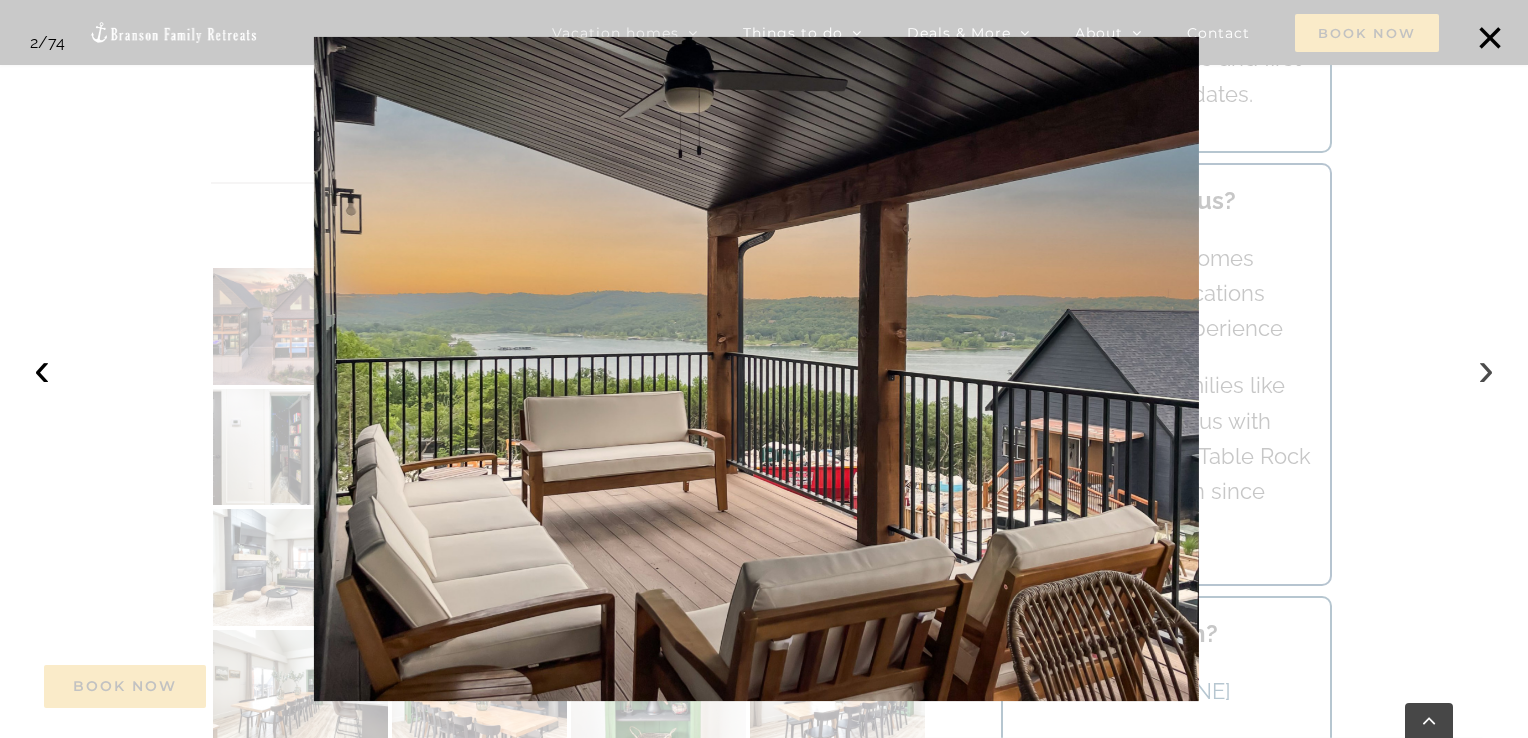 click on "›" at bounding box center [1486, 369] 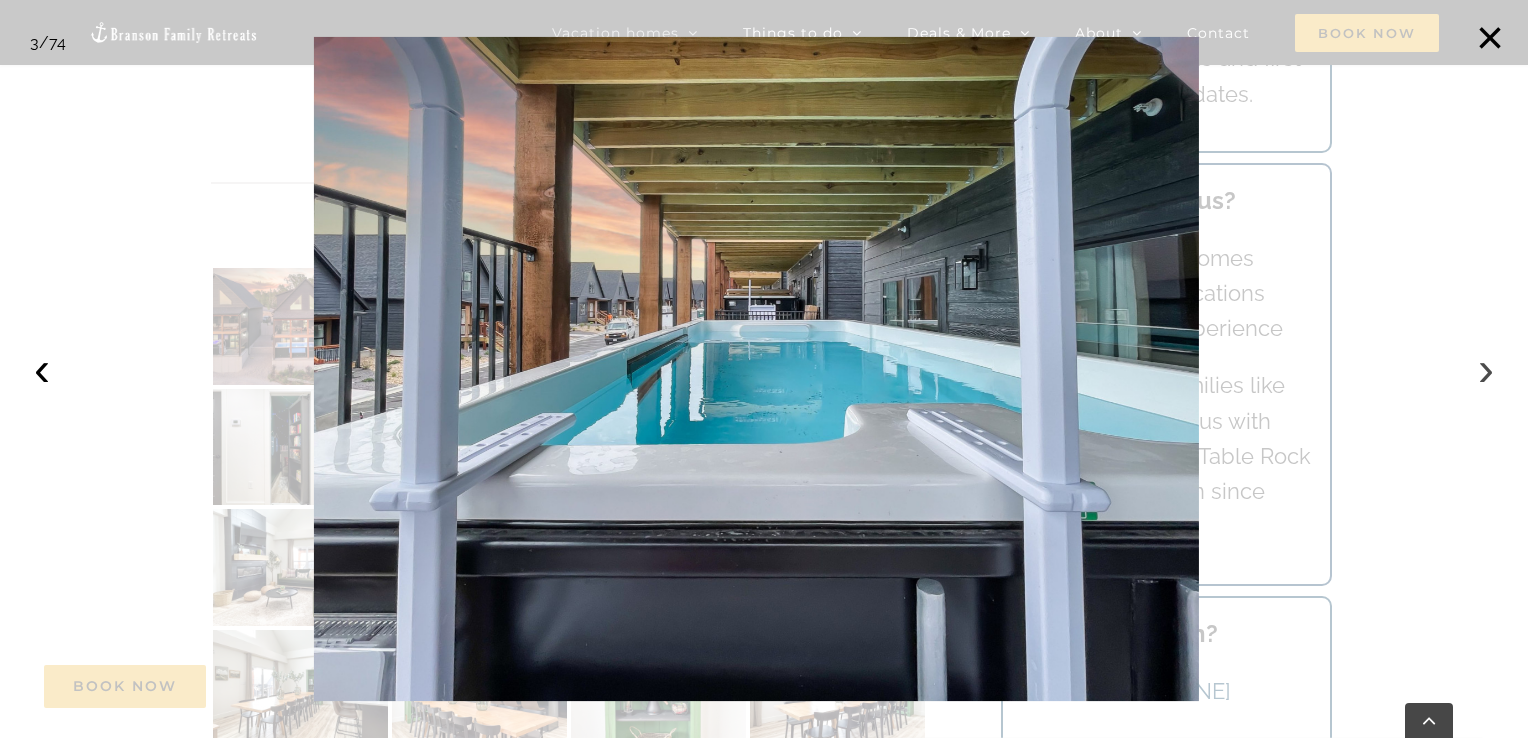 click on "›" at bounding box center (1486, 369) 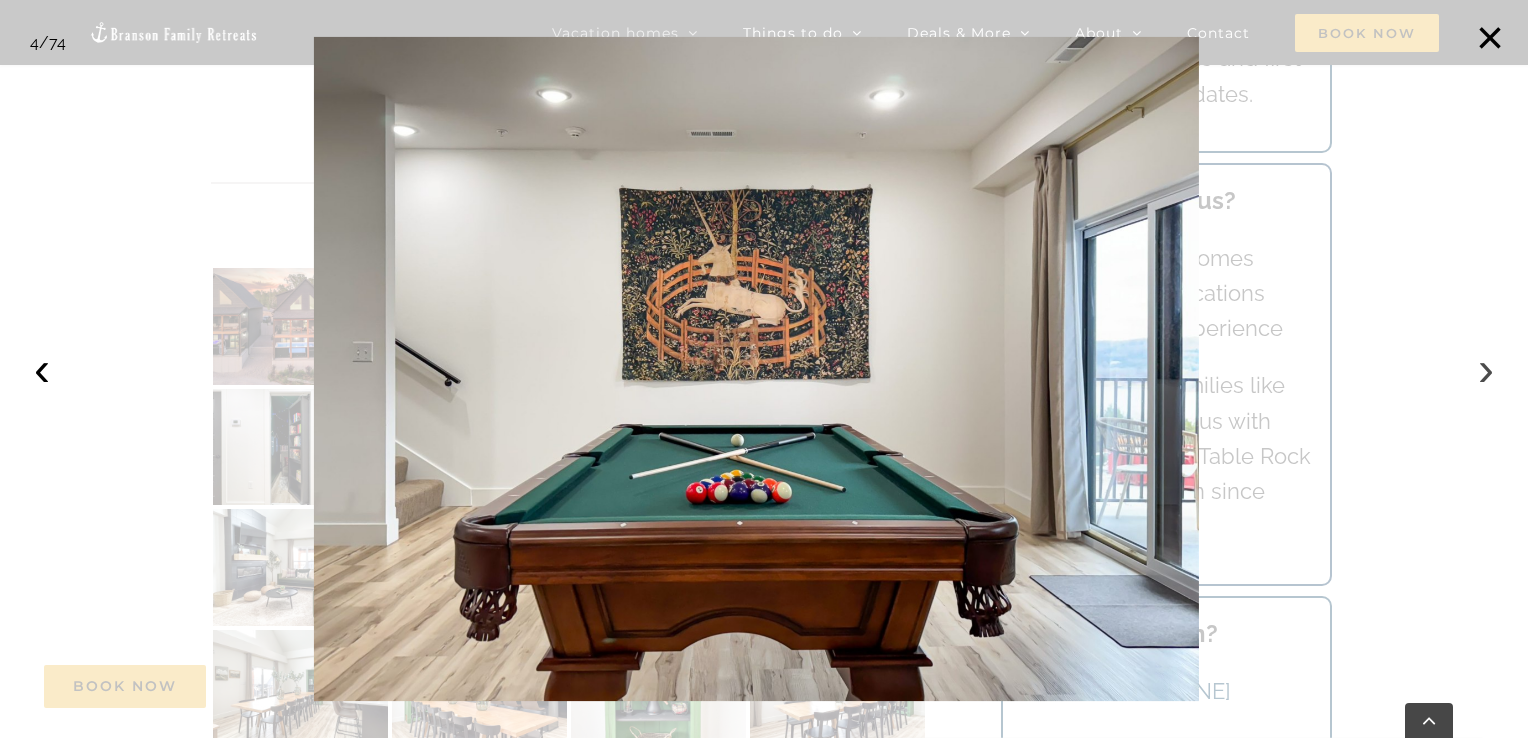 click on "›" at bounding box center (1486, 369) 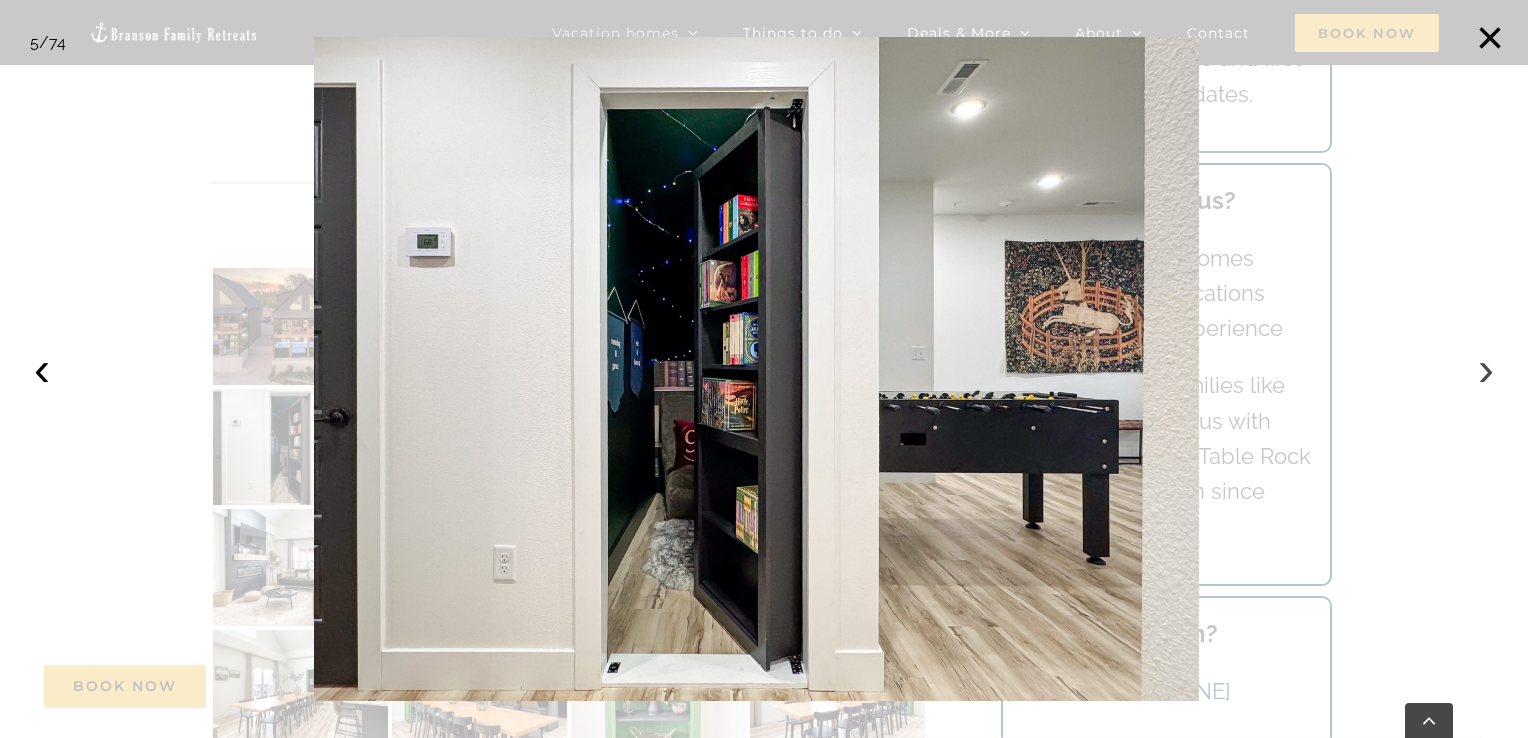 click on "›" at bounding box center (1486, 369) 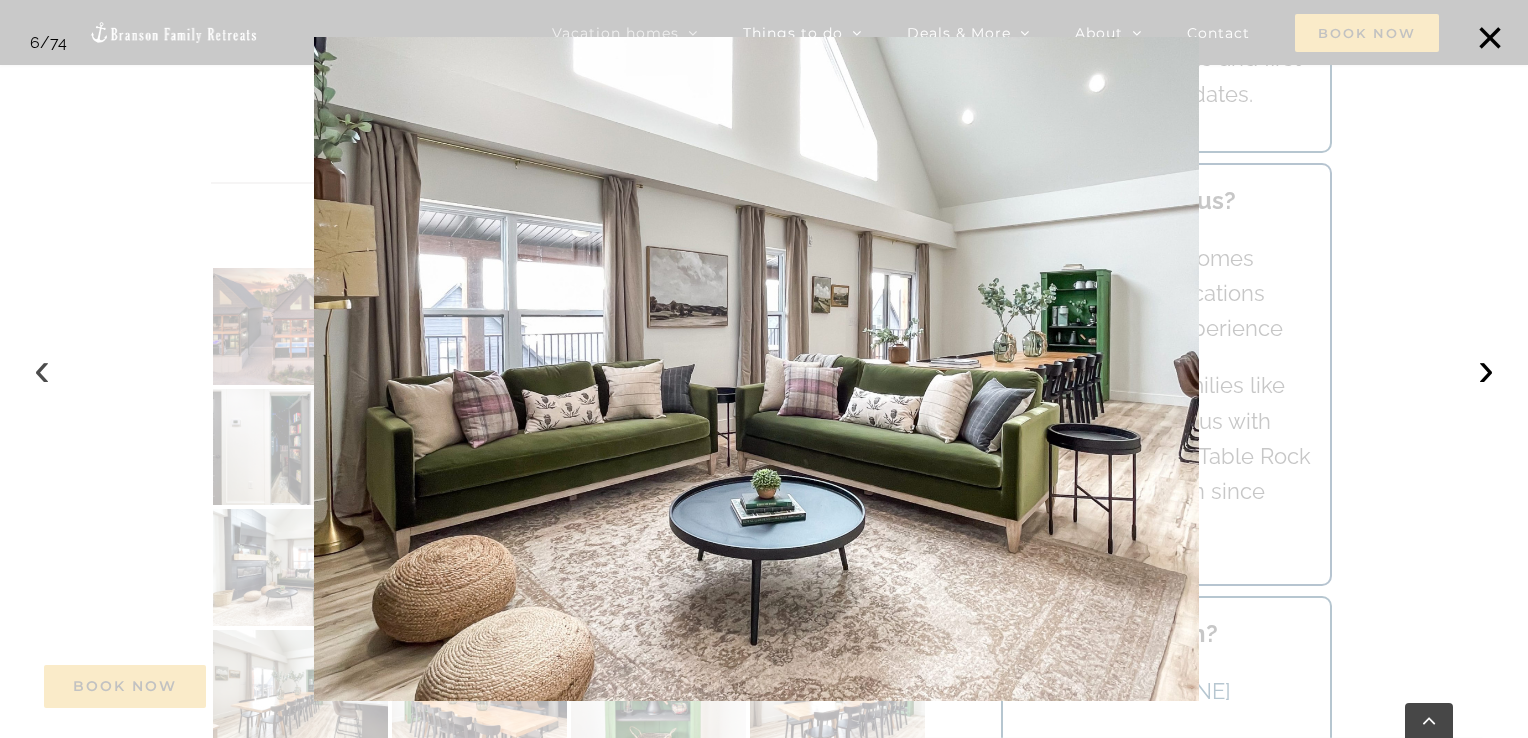 click on "‹" at bounding box center (42, 369) 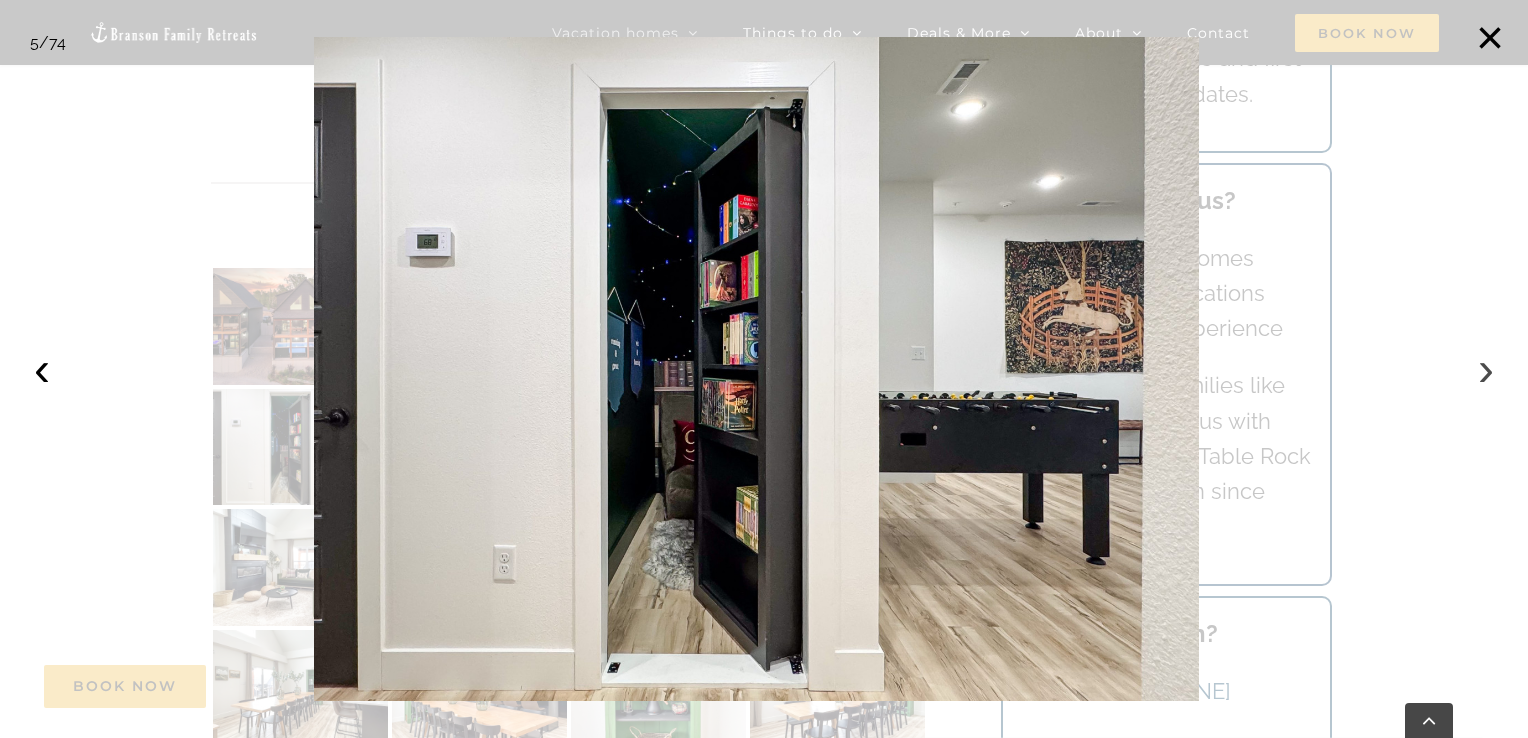 click on "›" at bounding box center (1486, 369) 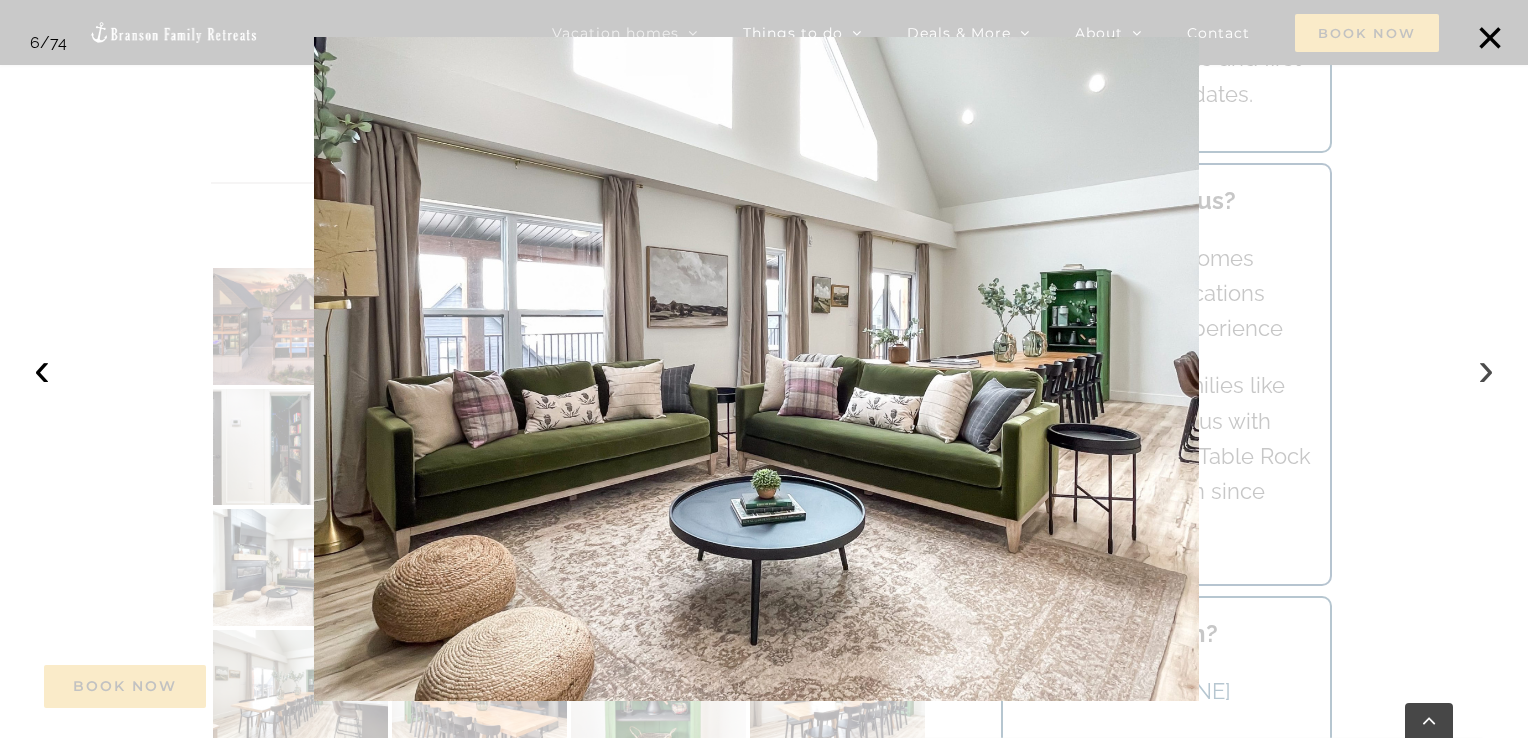 click on "›" at bounding box center [1486, 369] 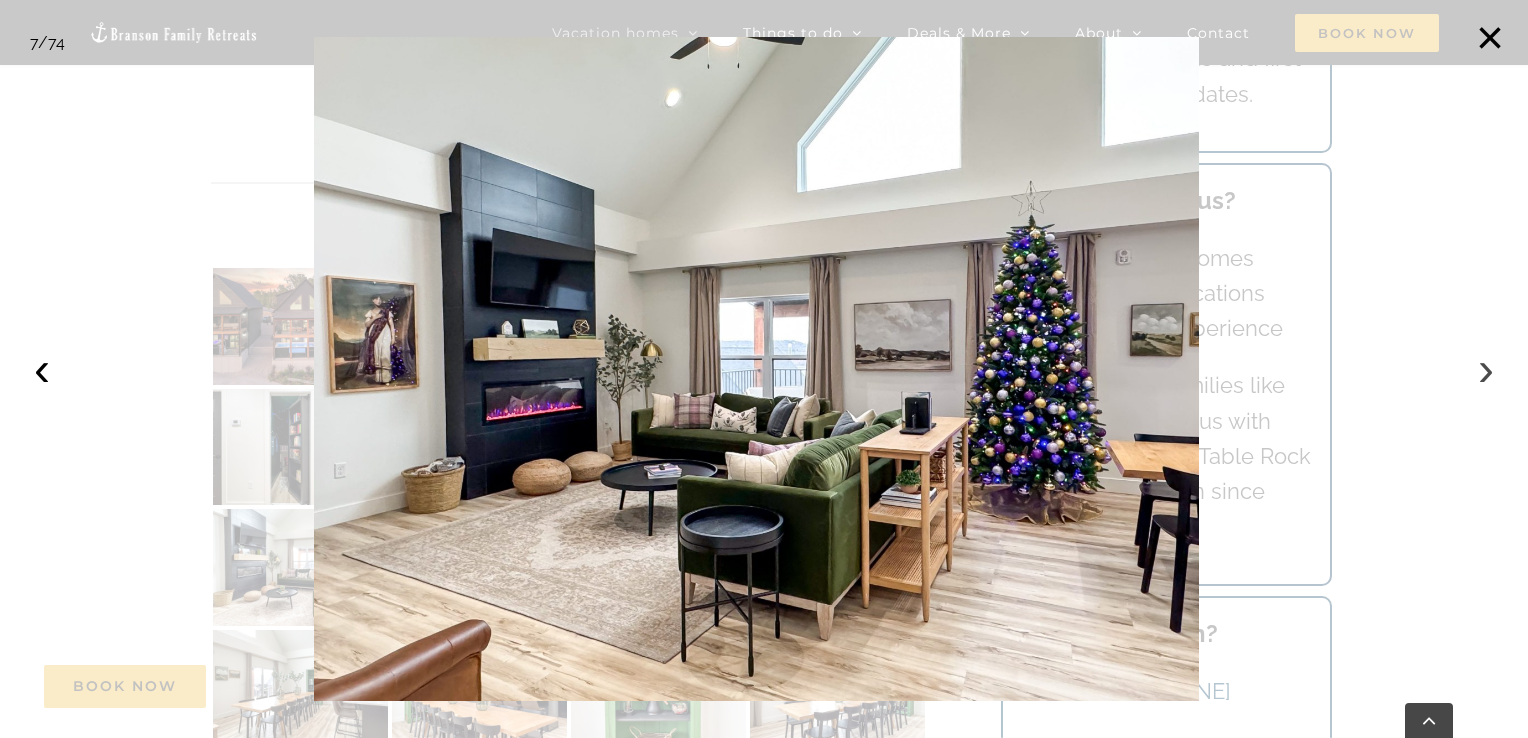 click on "›" at bounding box center [1486, 369] 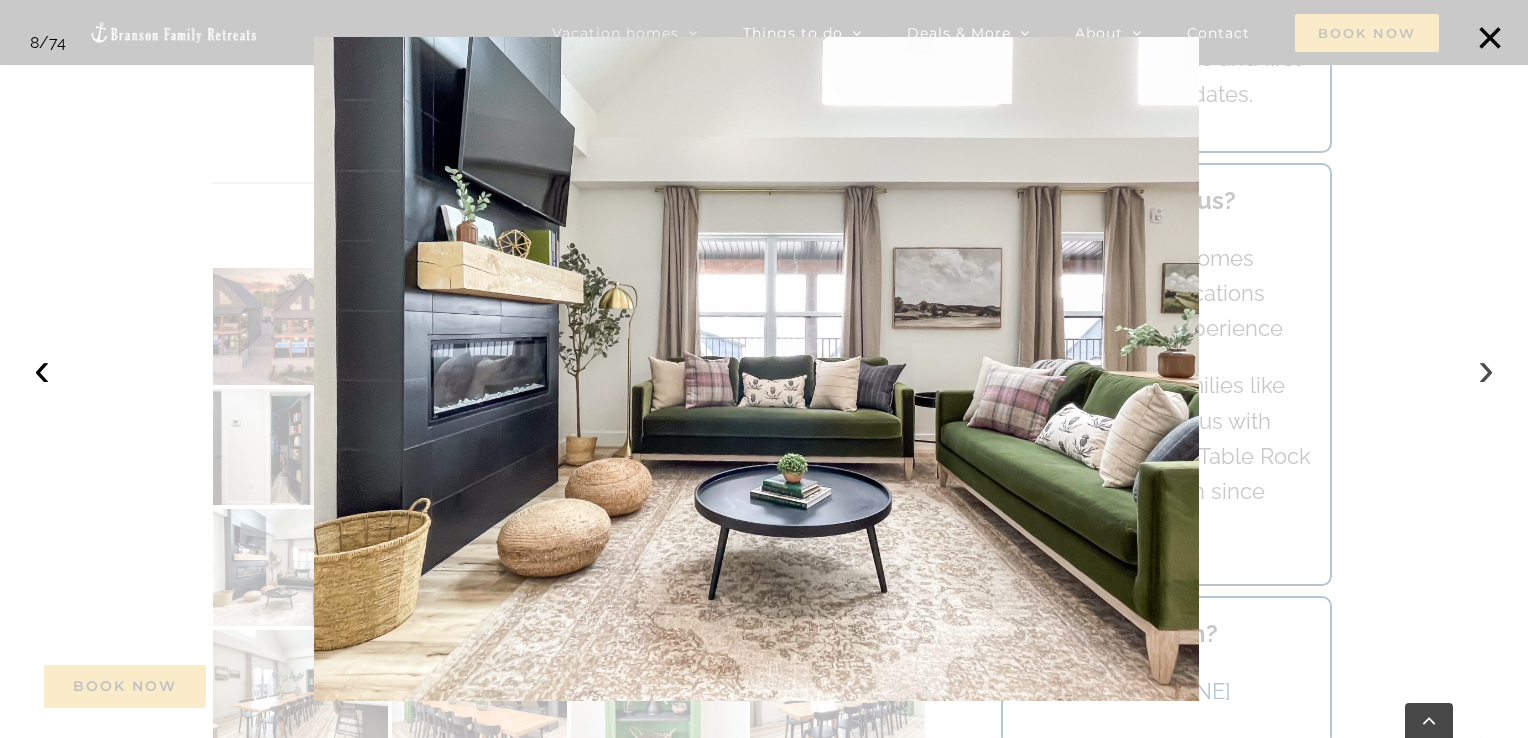 click on "›" at bounding box center (1486, 369) 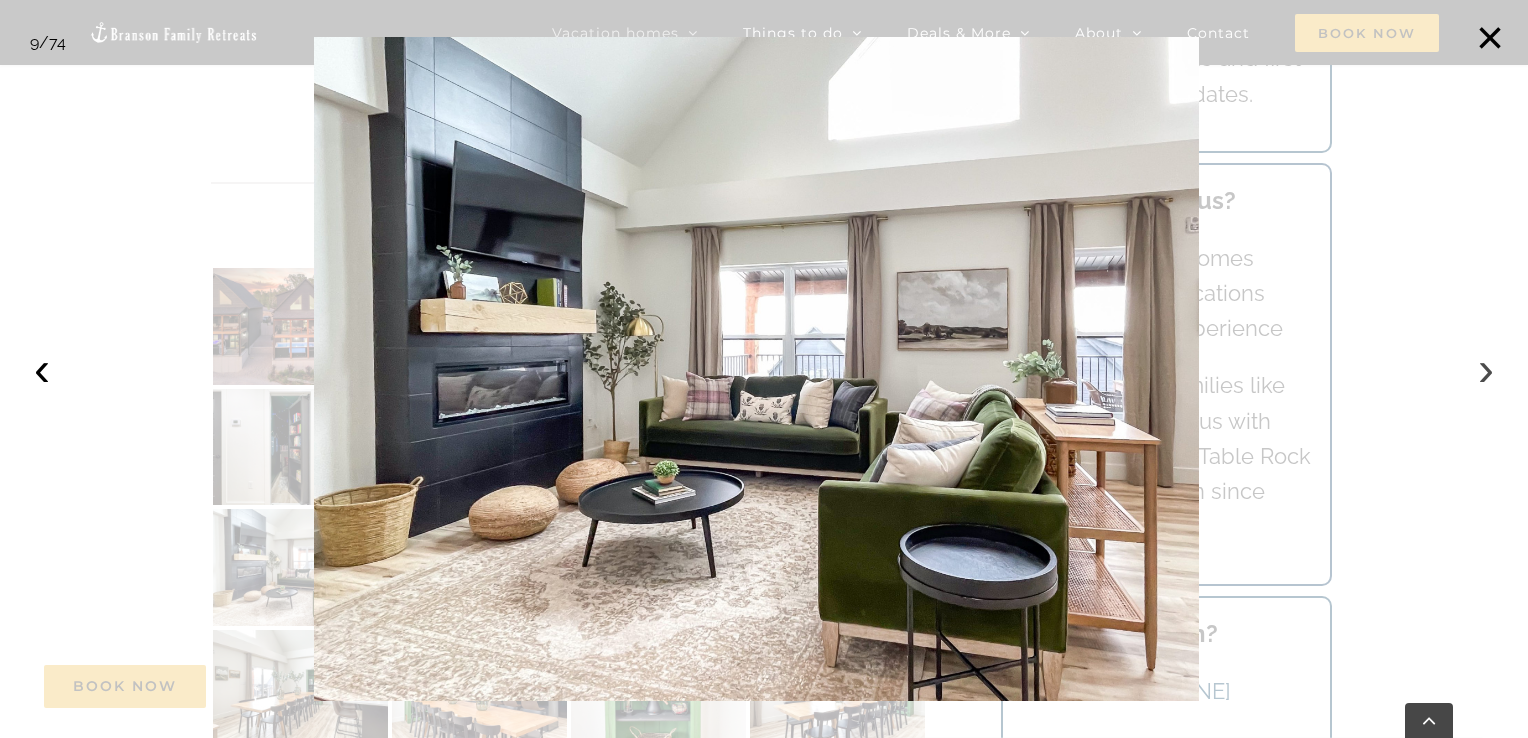 click on "›" at bounding box center (1486, 369) 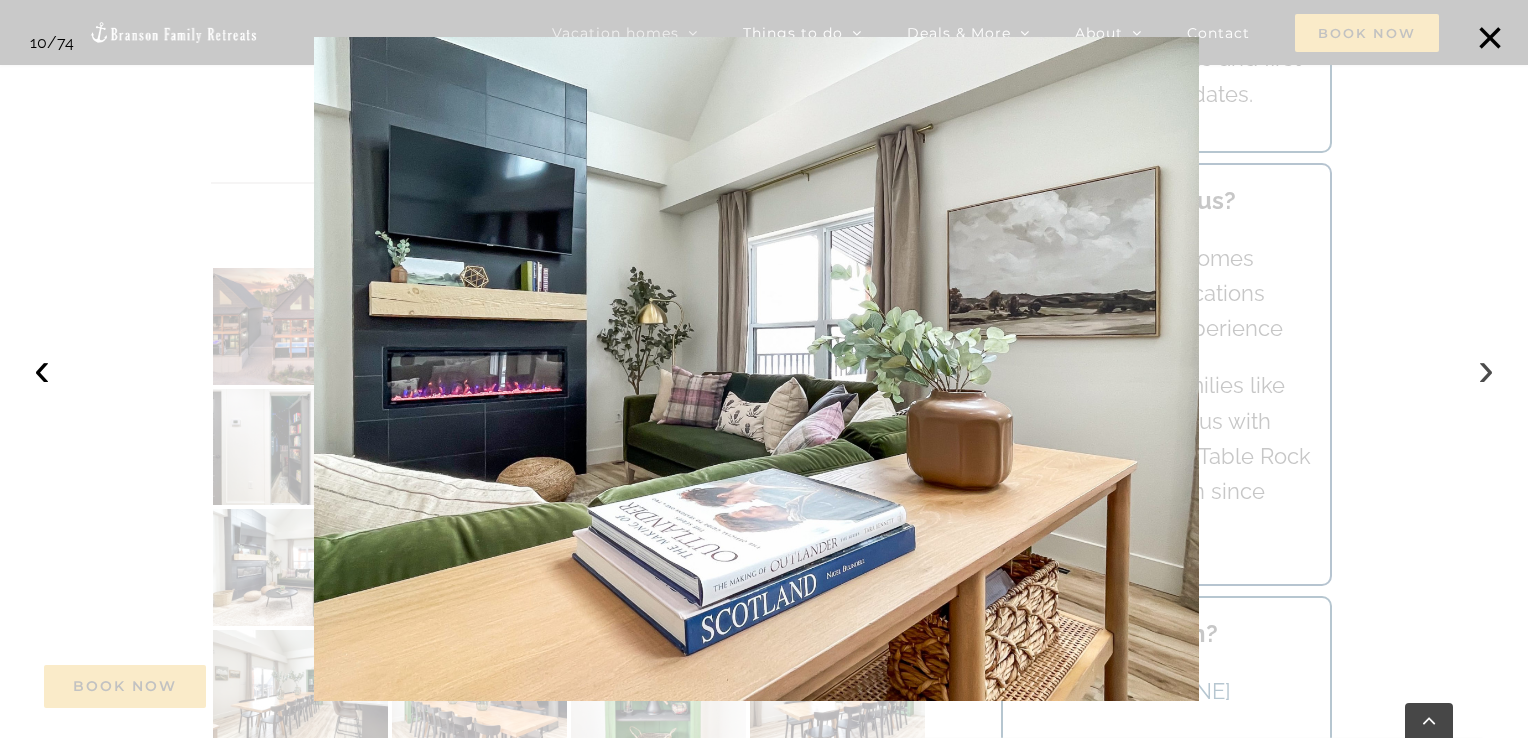 click on "›" at bounding box center [1486, 369] 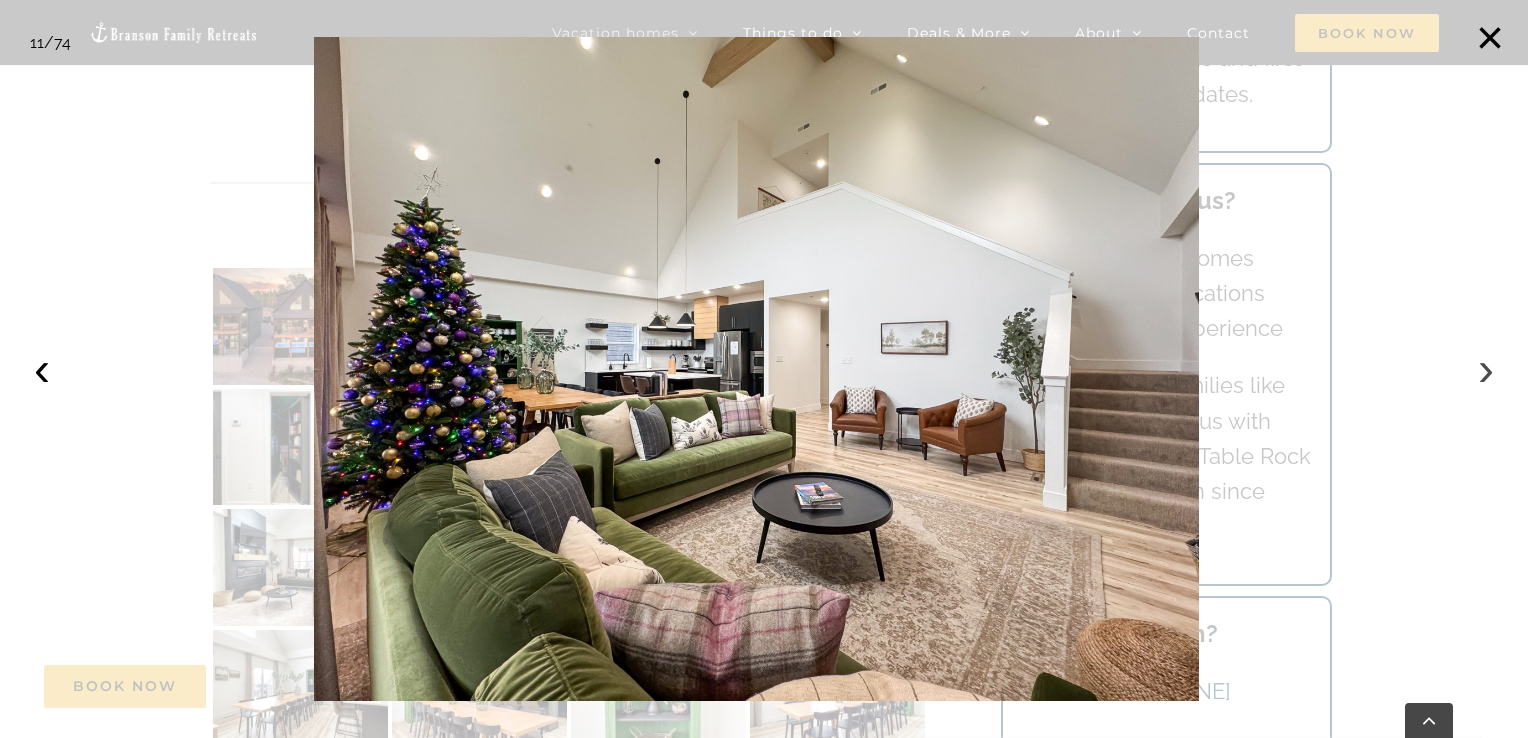 click on "›" at bounding box center [1486, 369] 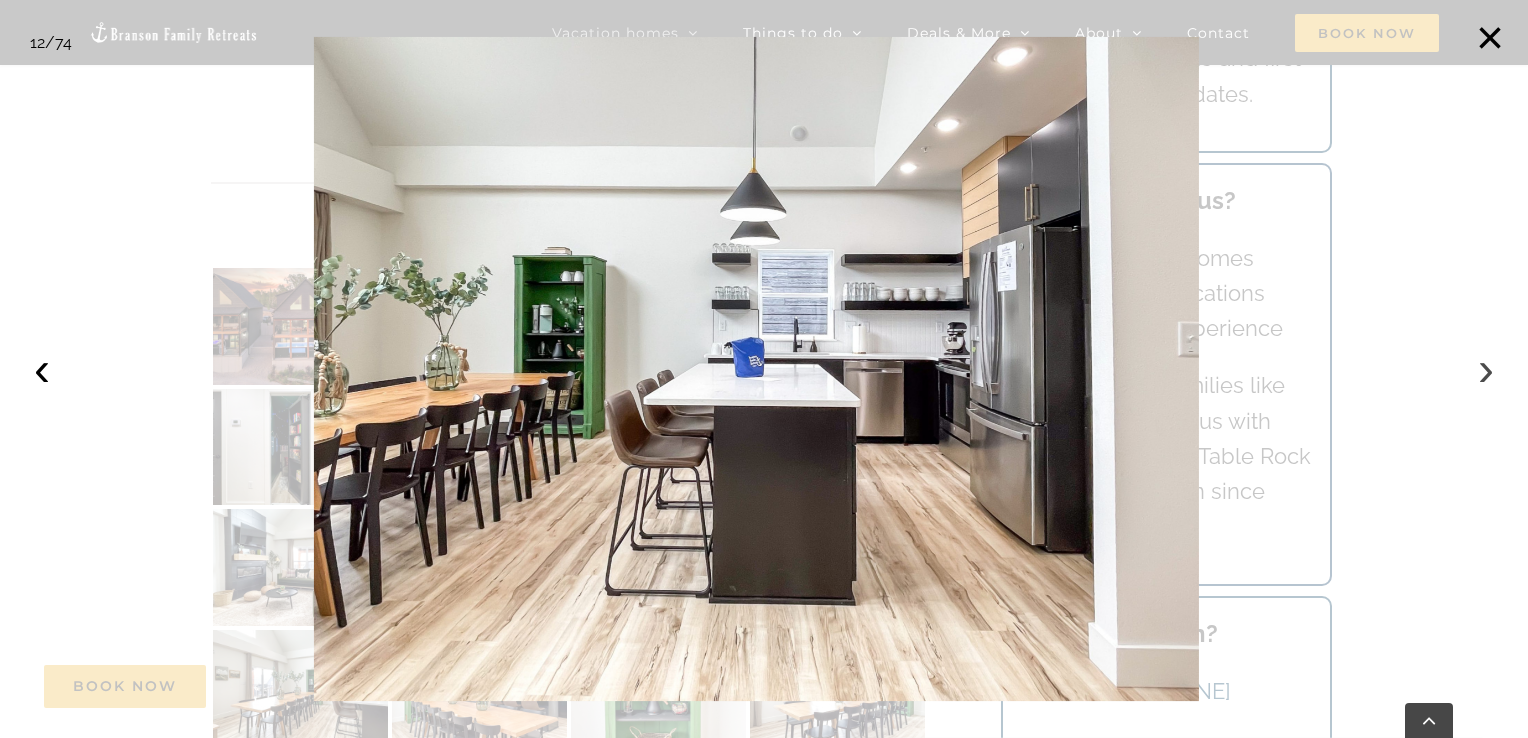 click on "›" at bounding box center [1486, 369] 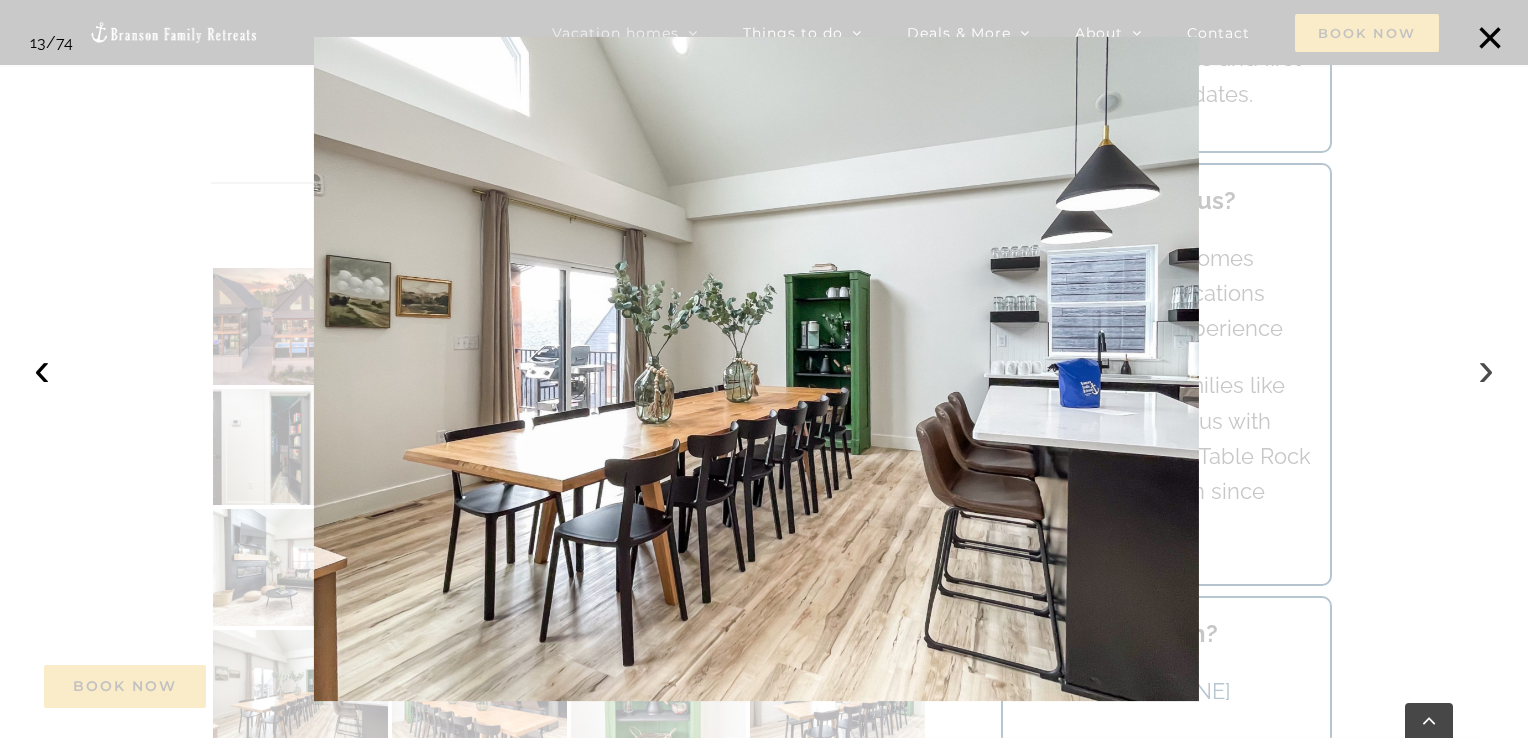 click on "›" at bounding box center [1486, 369] 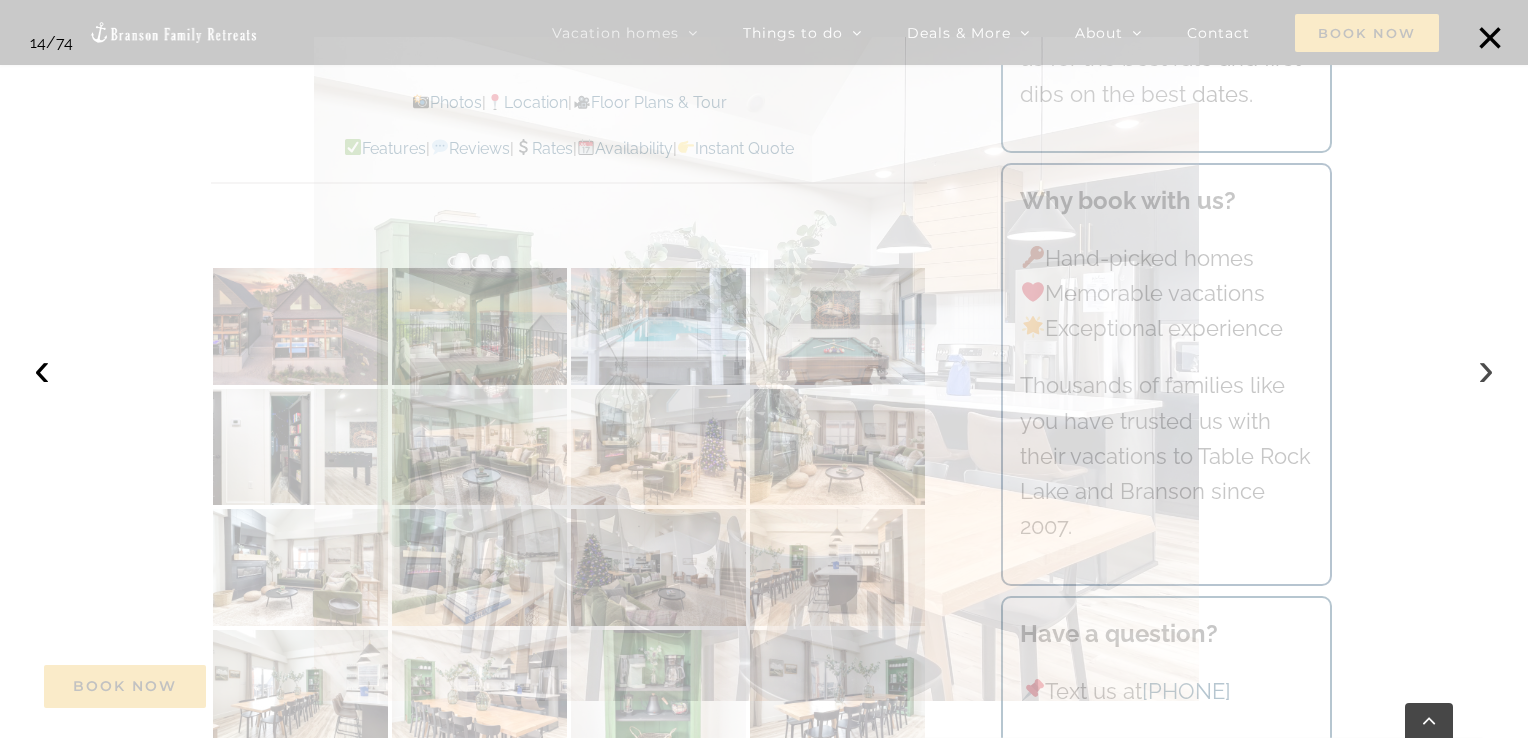 click on "›" at bounding box center [1486, 369] 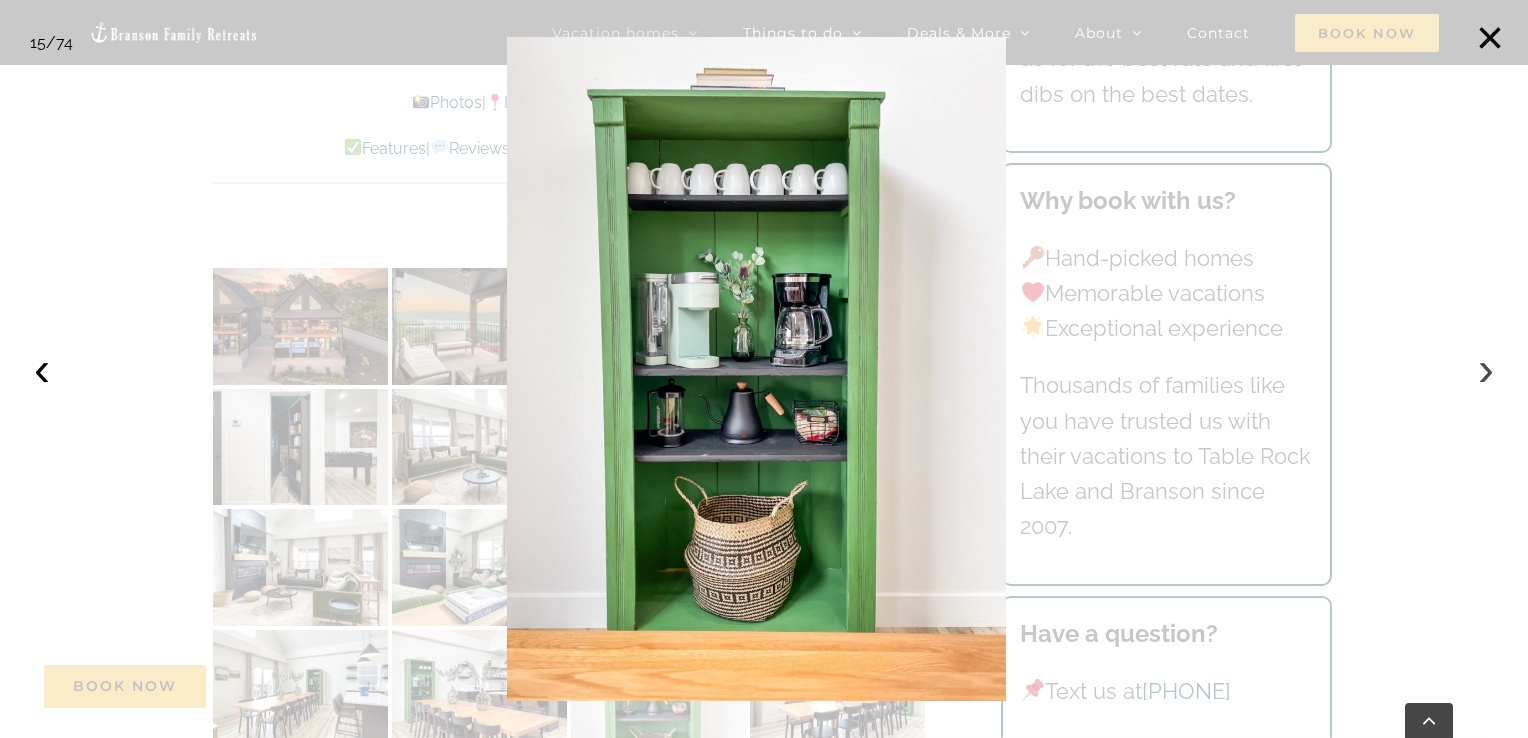 click on "›" at bounding box center [1486, 369] 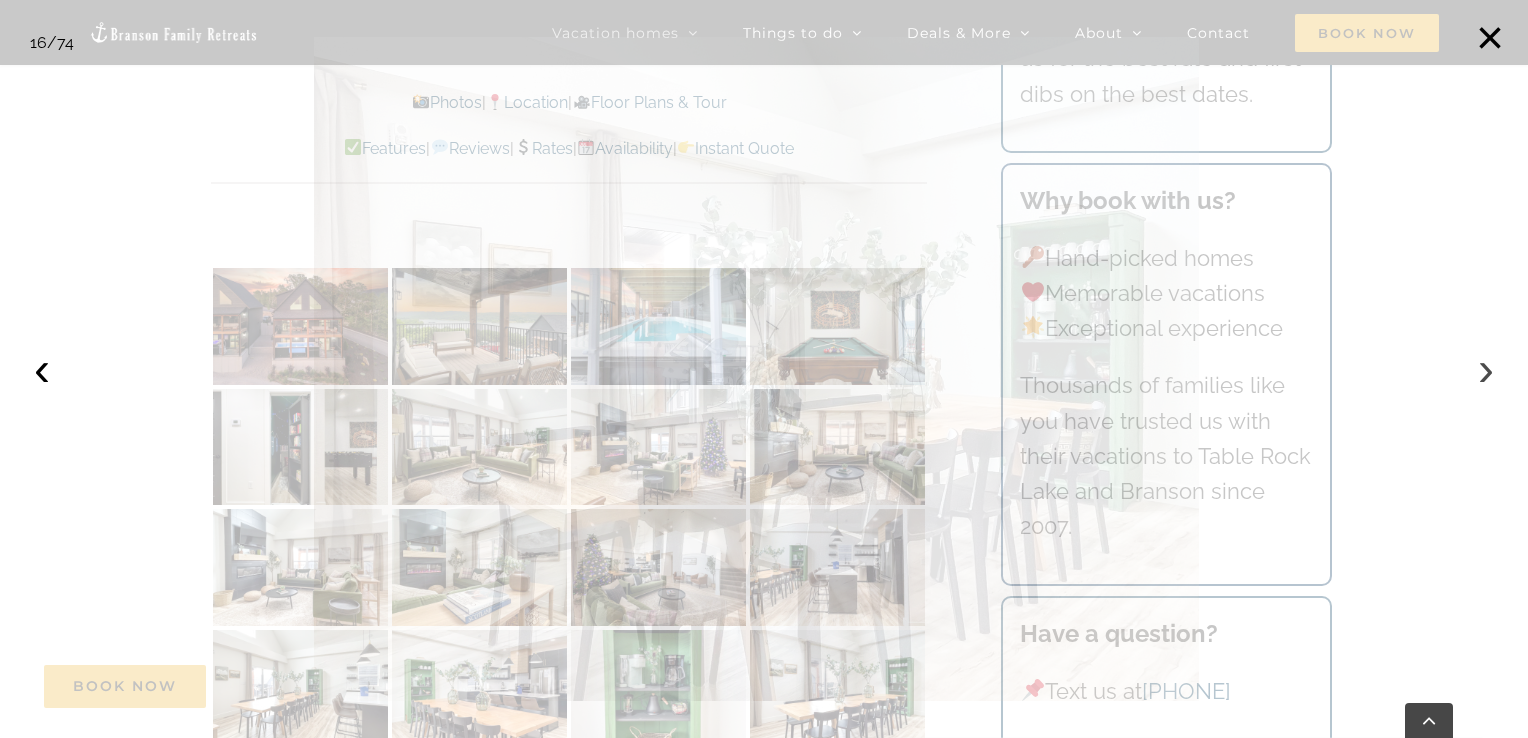 click on "›" at bounding box center [1486, 369] 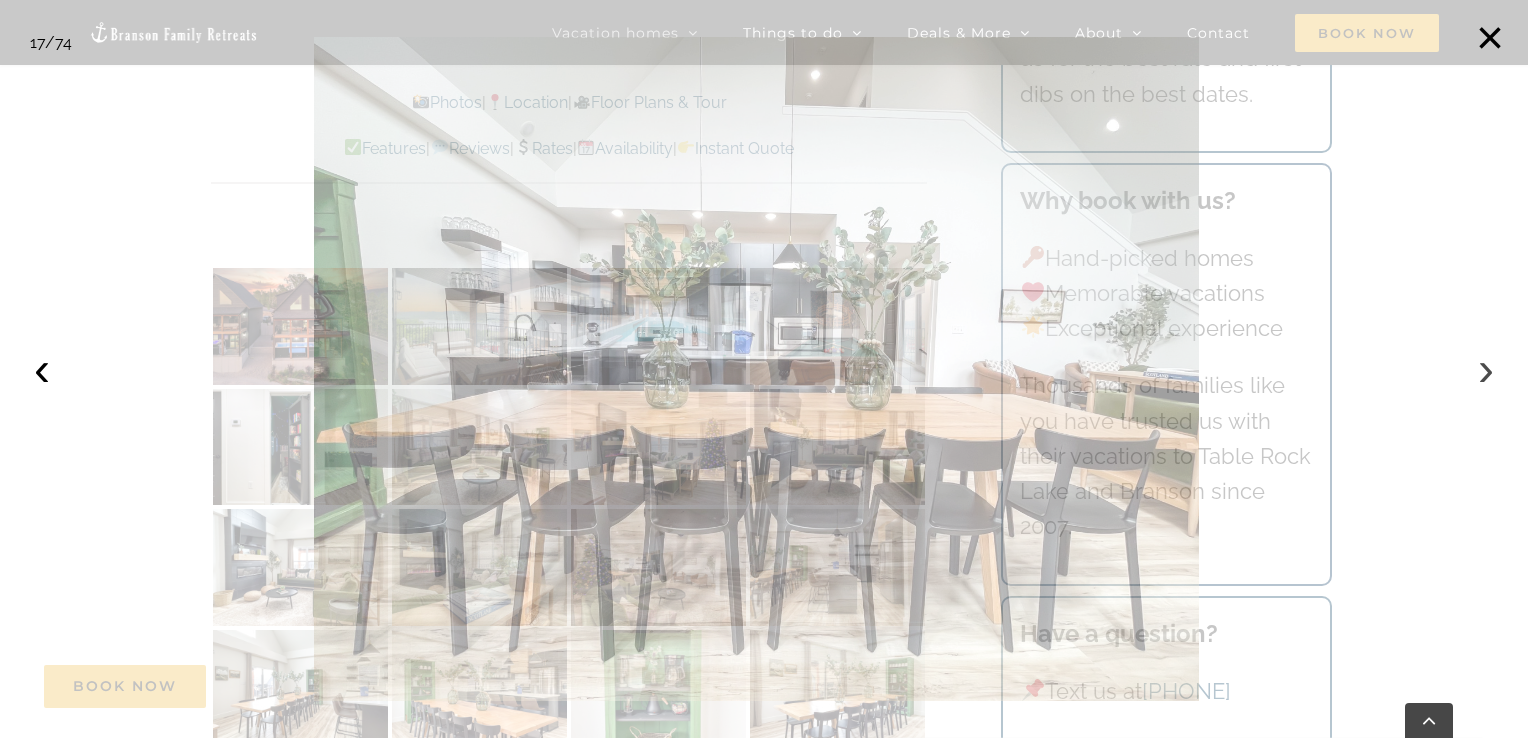 click on "›" at bounding box center [1486, 369] 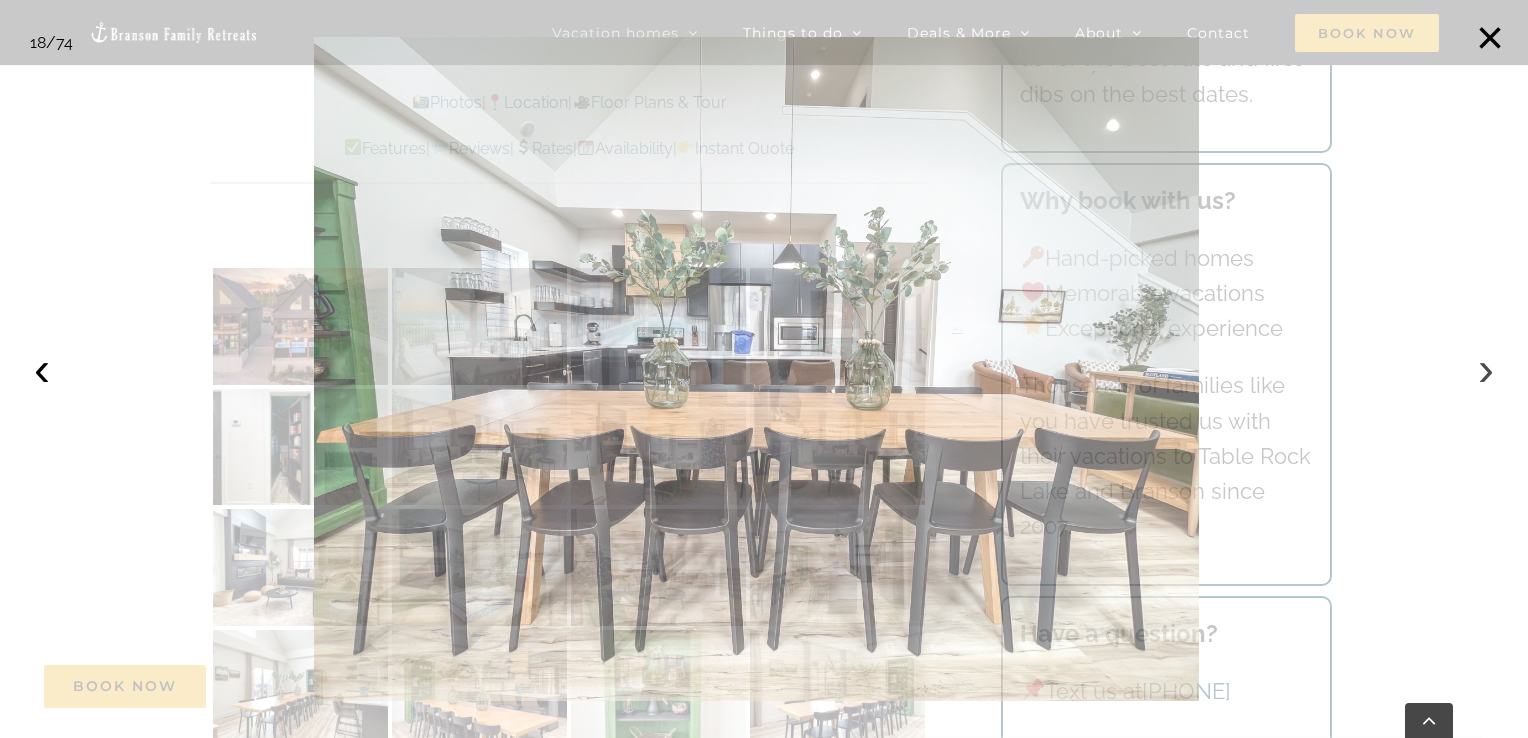 click on "›" at bounding box center [1486, 369] 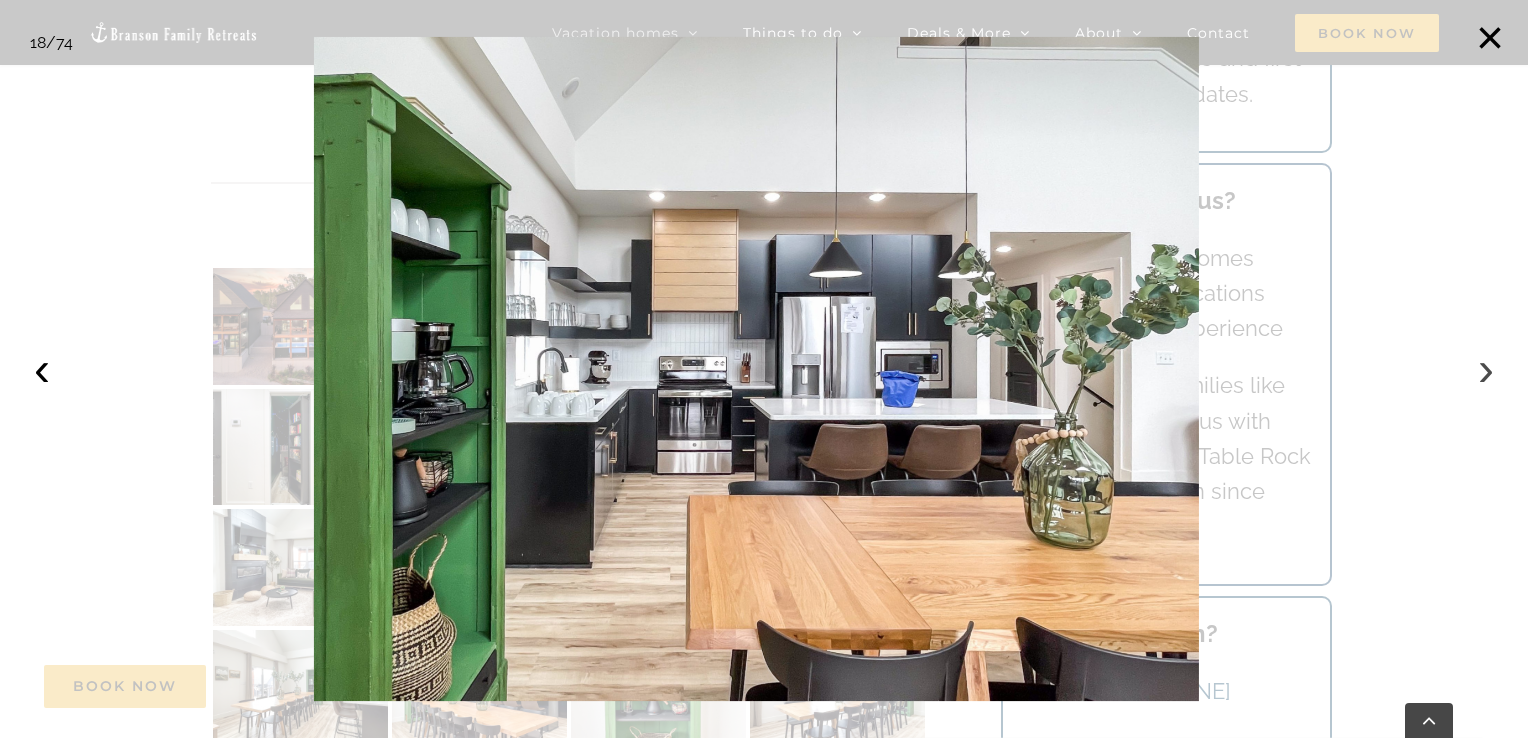 click on "›" at bounding box center [1486, 369] 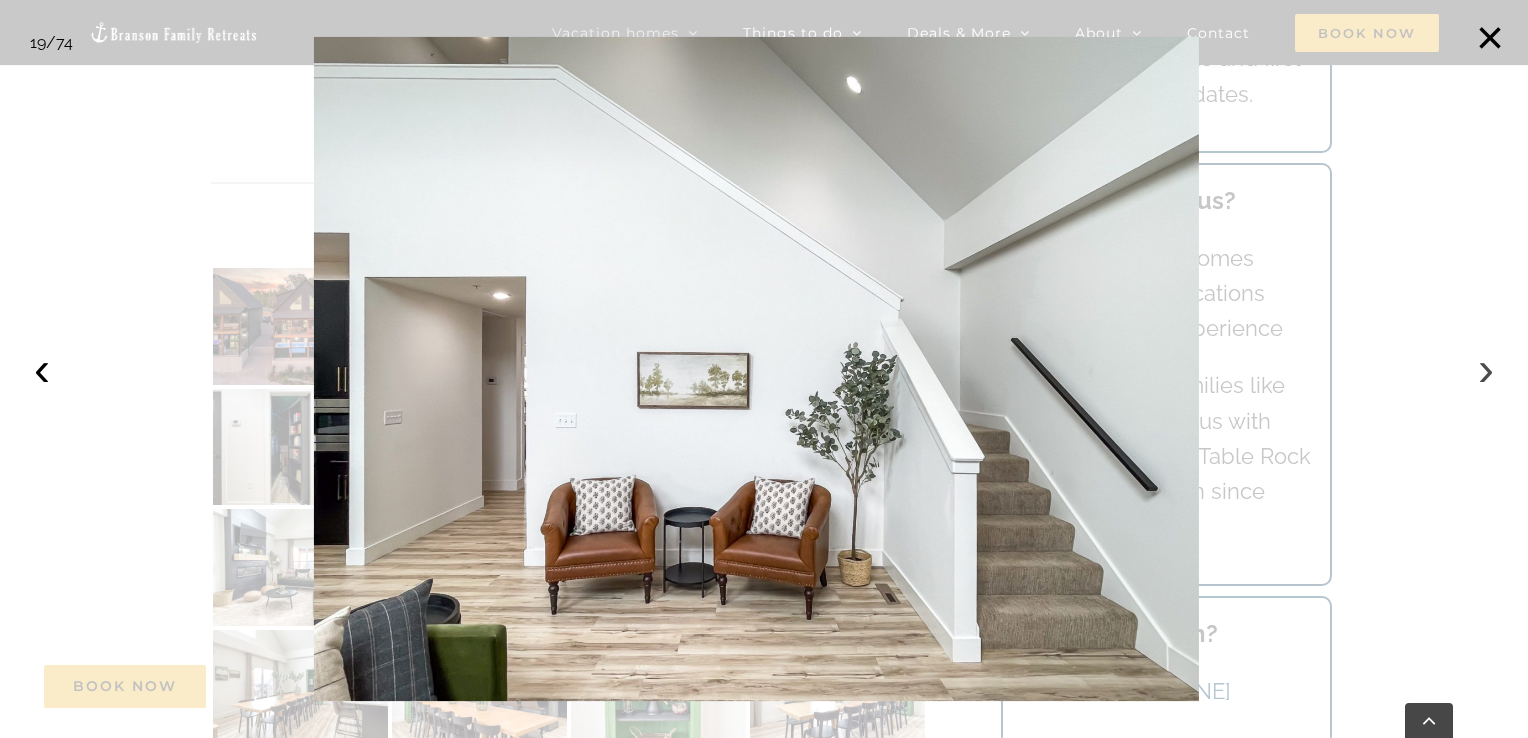 click on "›" at bounding box center [1486, 369] 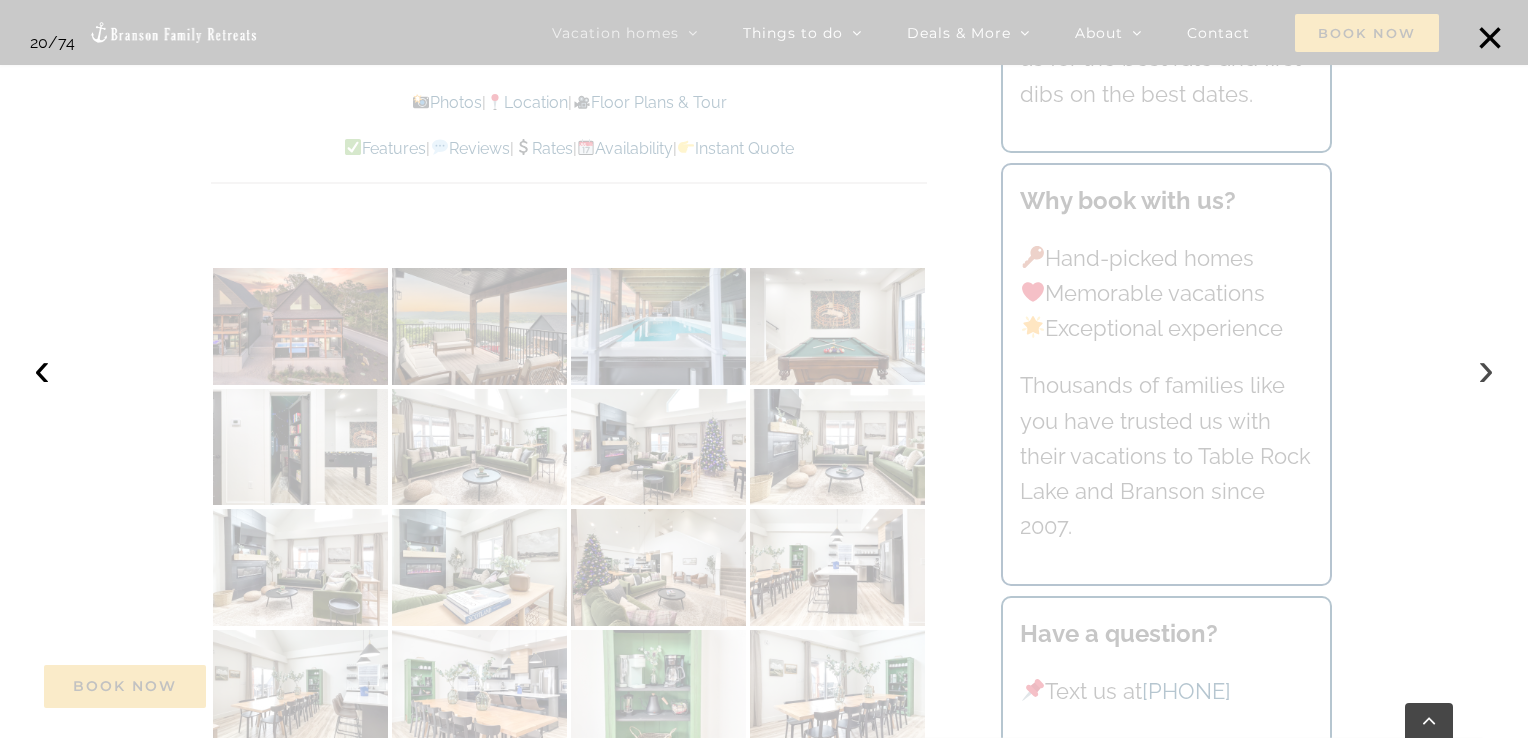 click on "›" at bounding box center [1486, 369] 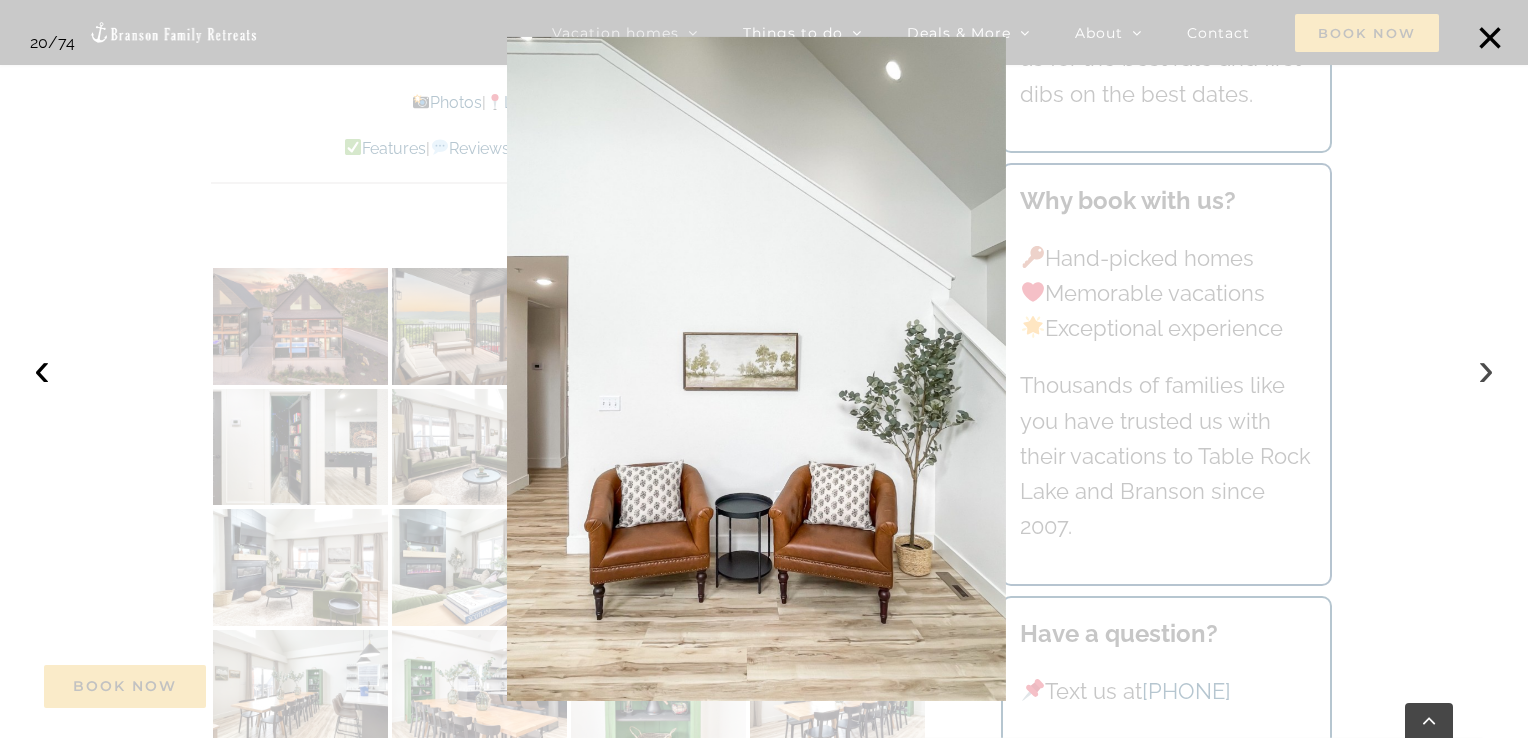 click on "›" at bounding box center [1486, 369] 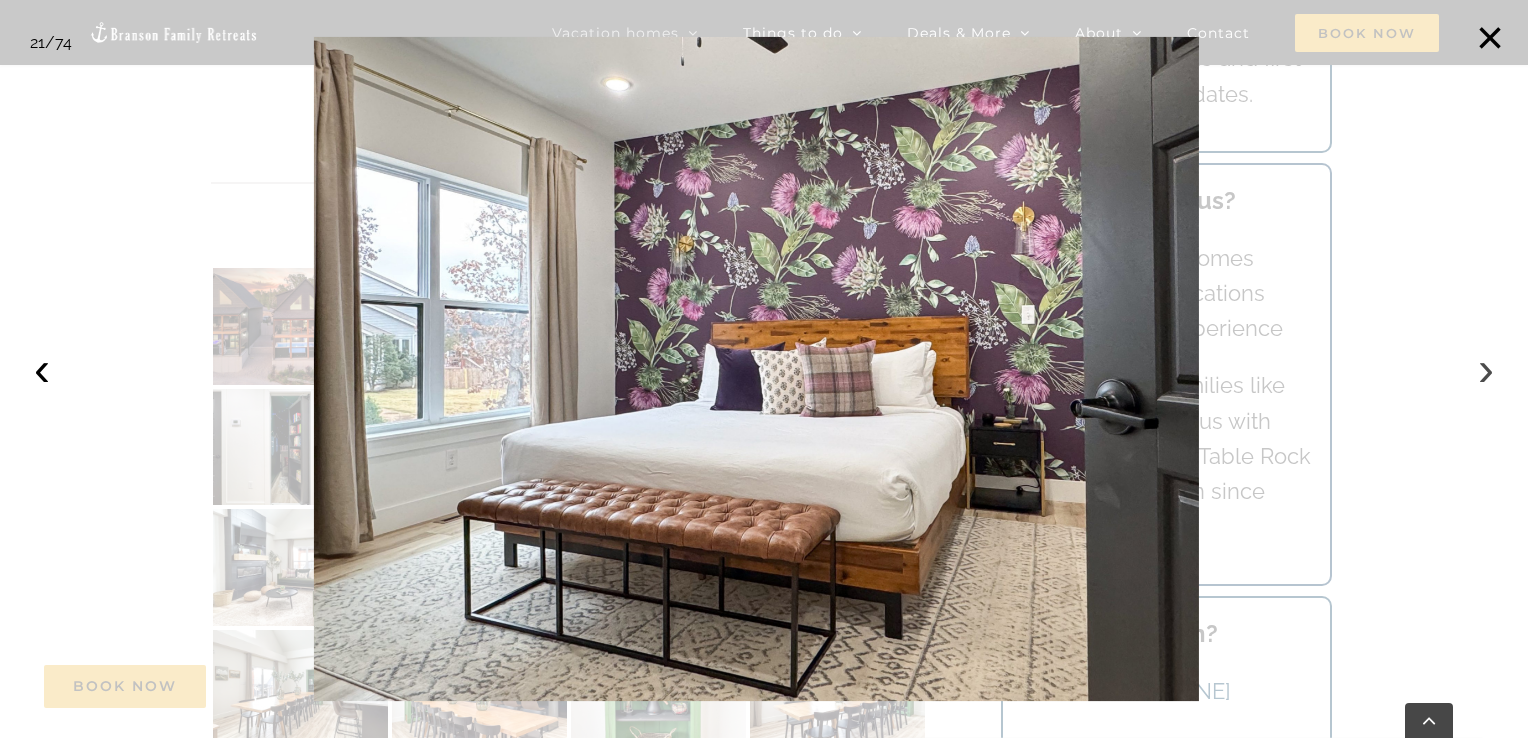 click on "›" at bounding box center (1486, 369) 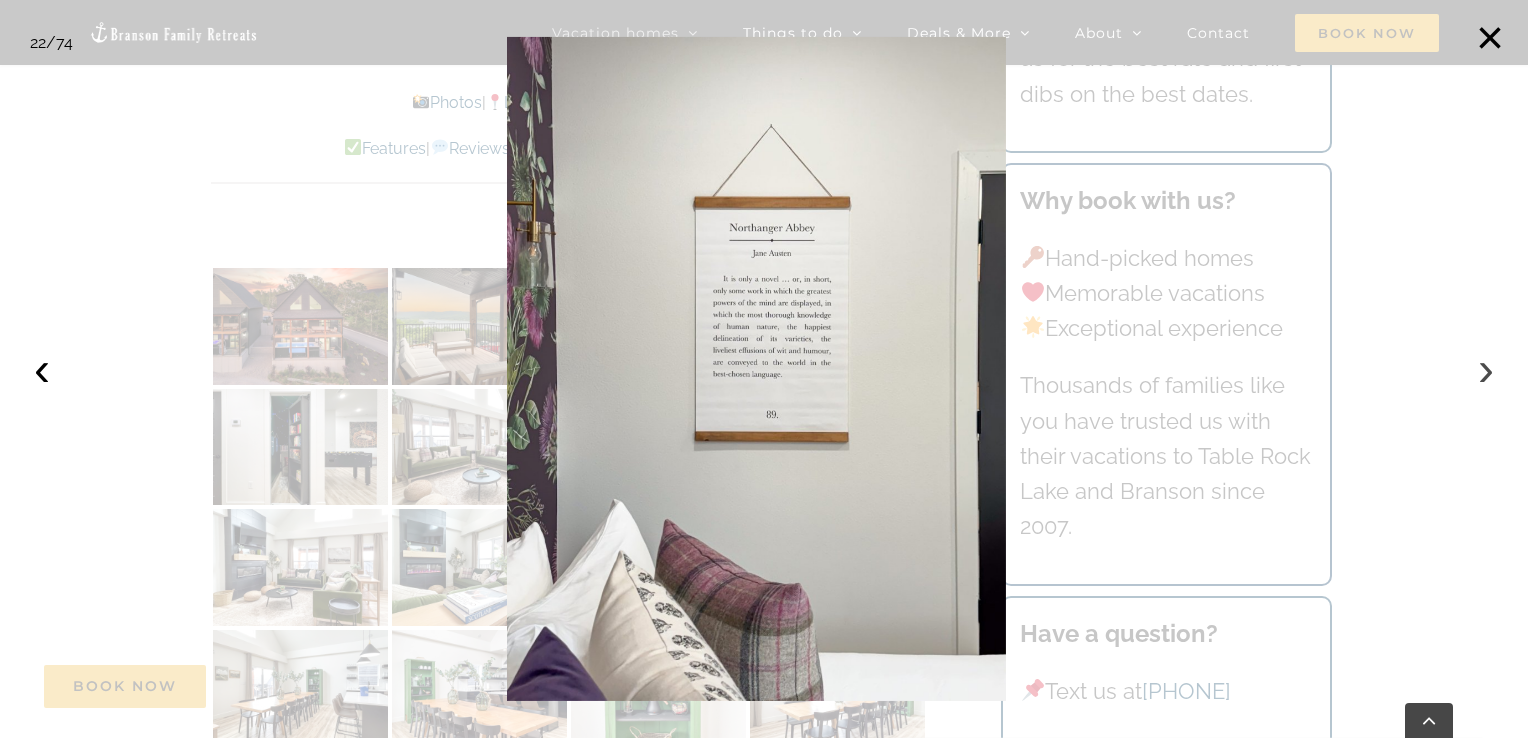 click on "›" at bounding box center (1486, 369) 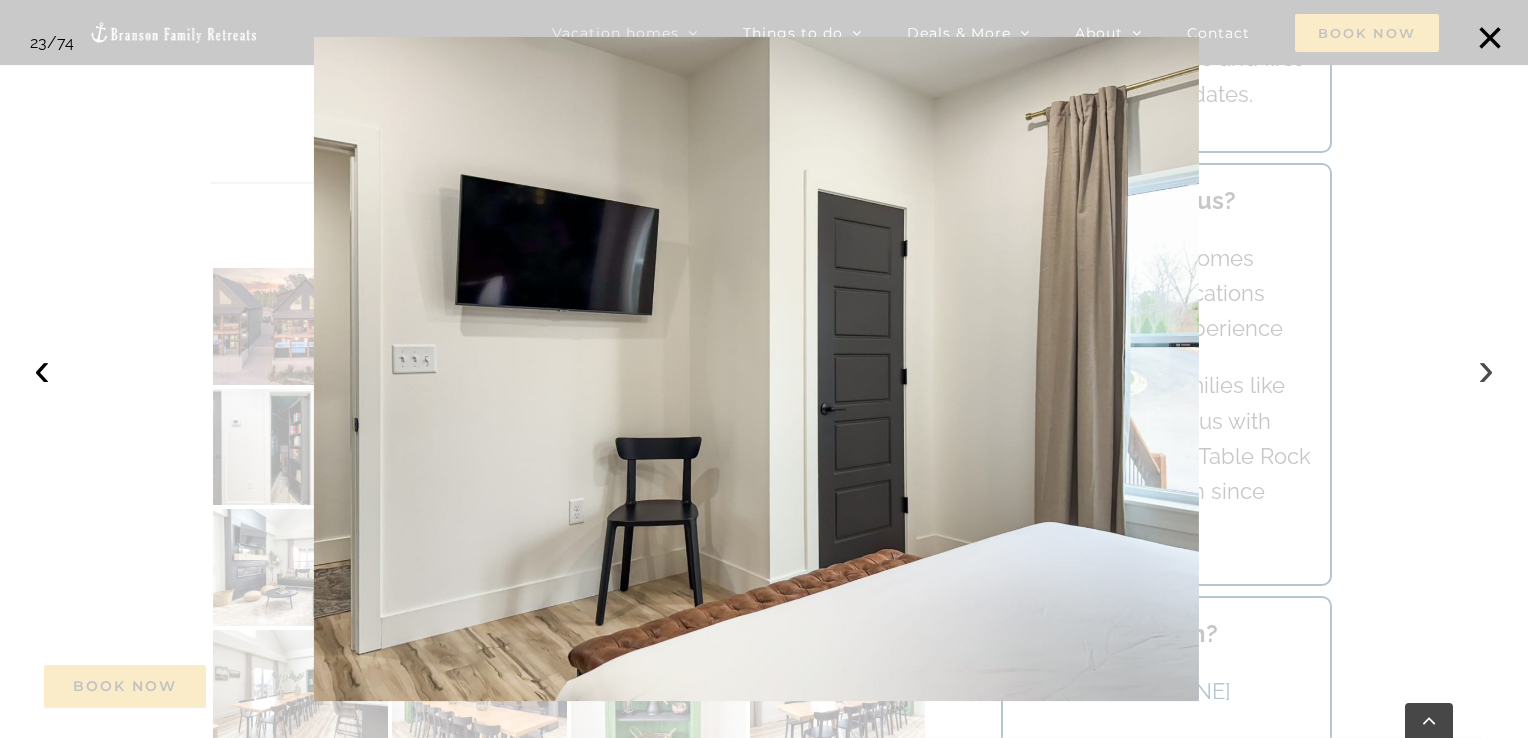 click on "›" at bounding box center [1486, 369] 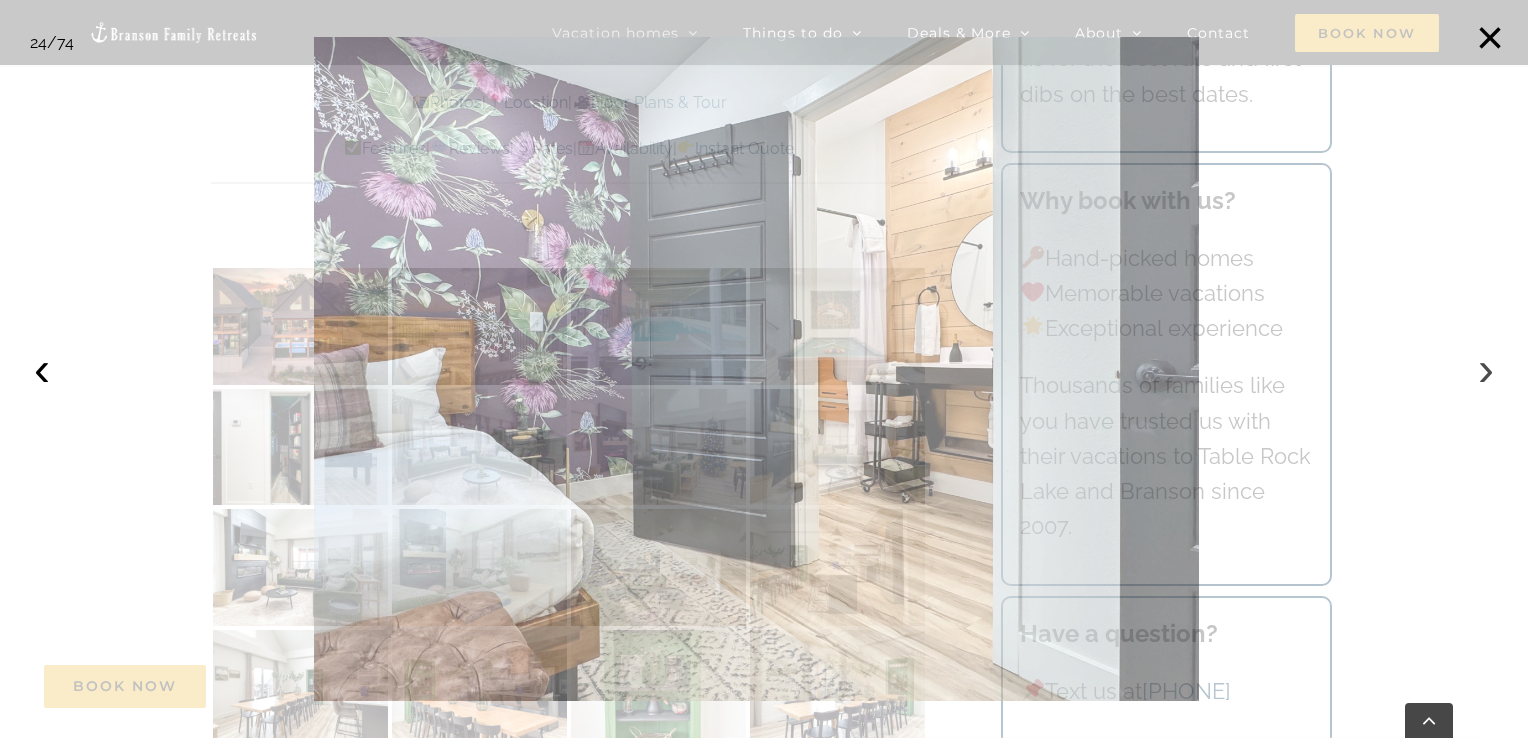 click on "›" at bounding box center [1486, 369] 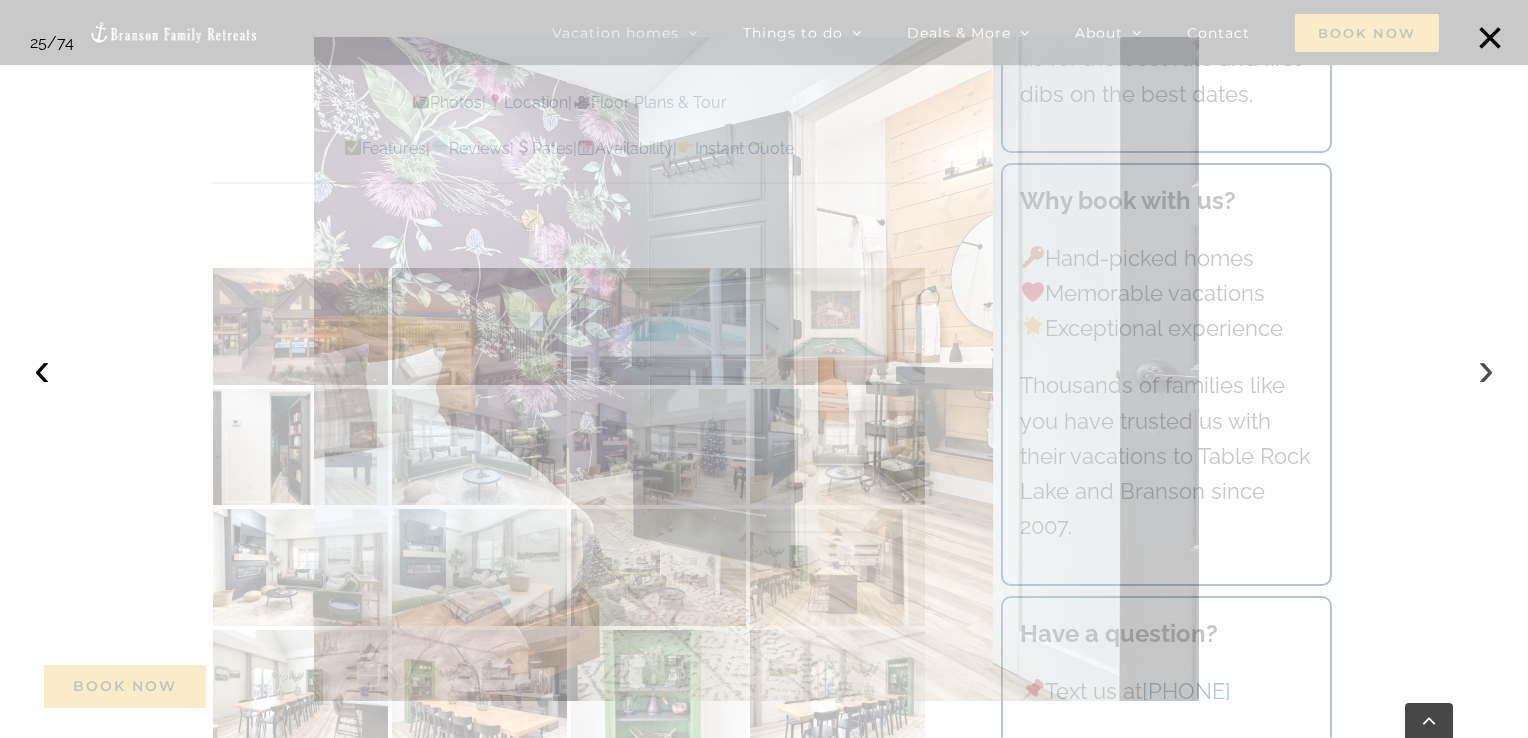 click on "›" at bounding box center [1486, 369] 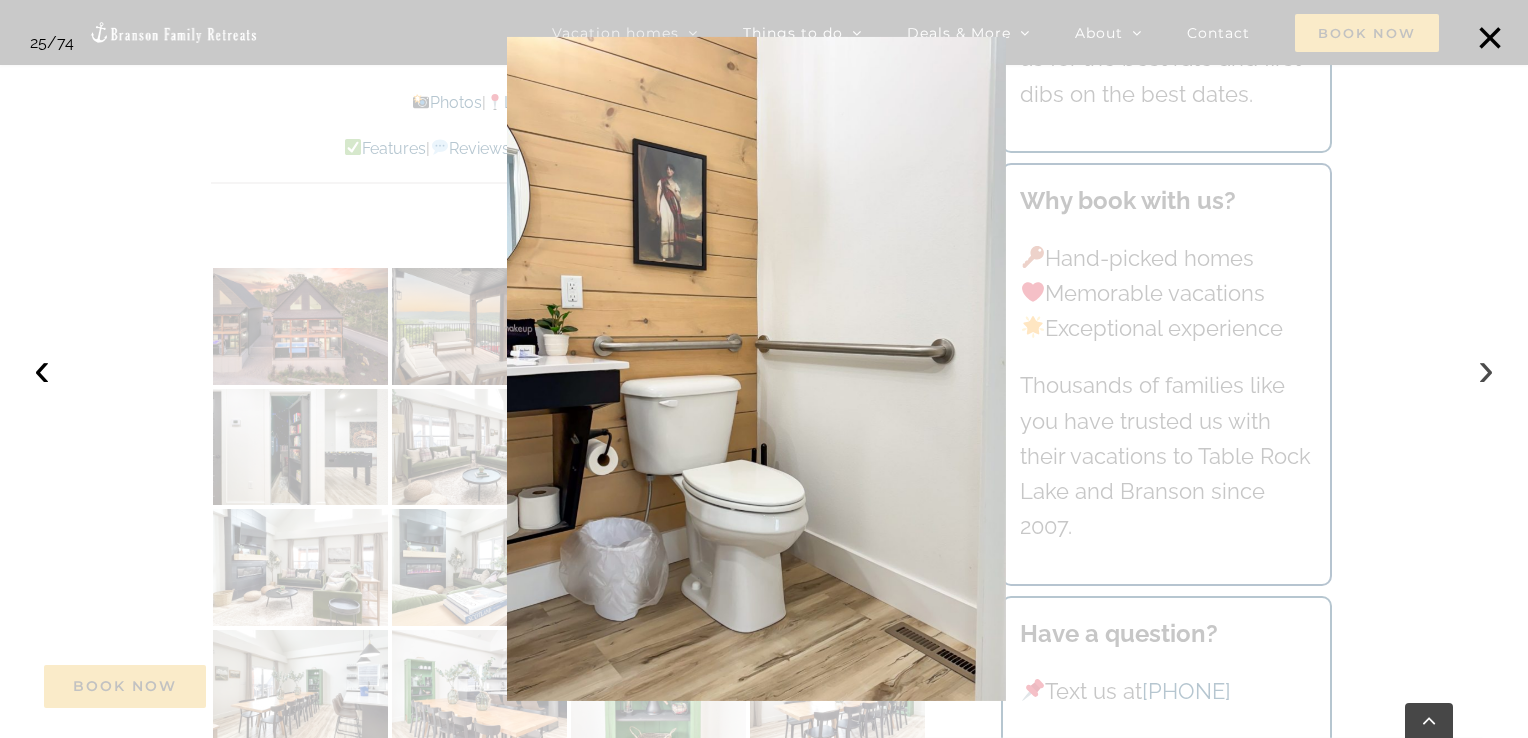 click on "›" at bounding box center (1486, 369) 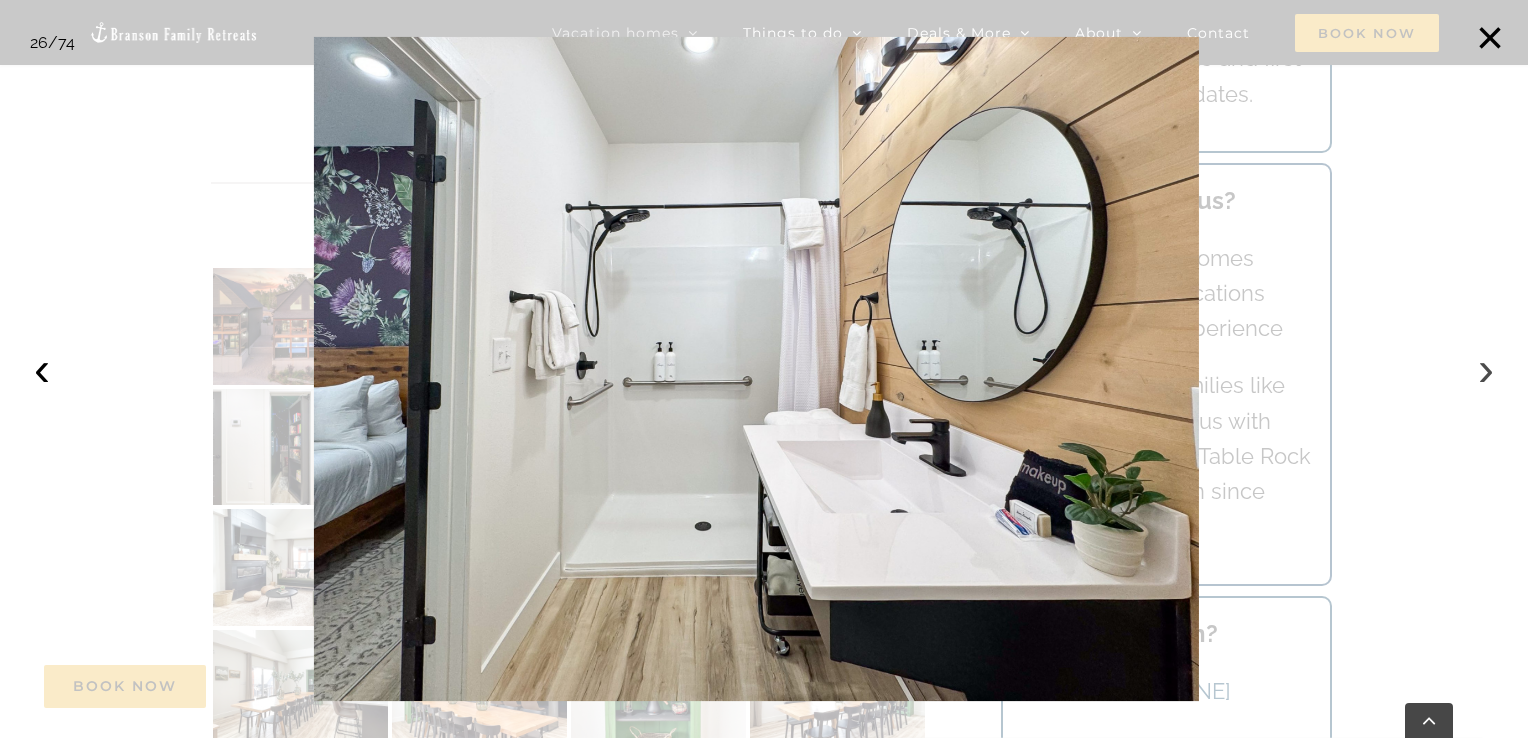 click on "›" at bounding box center (1486, 369) 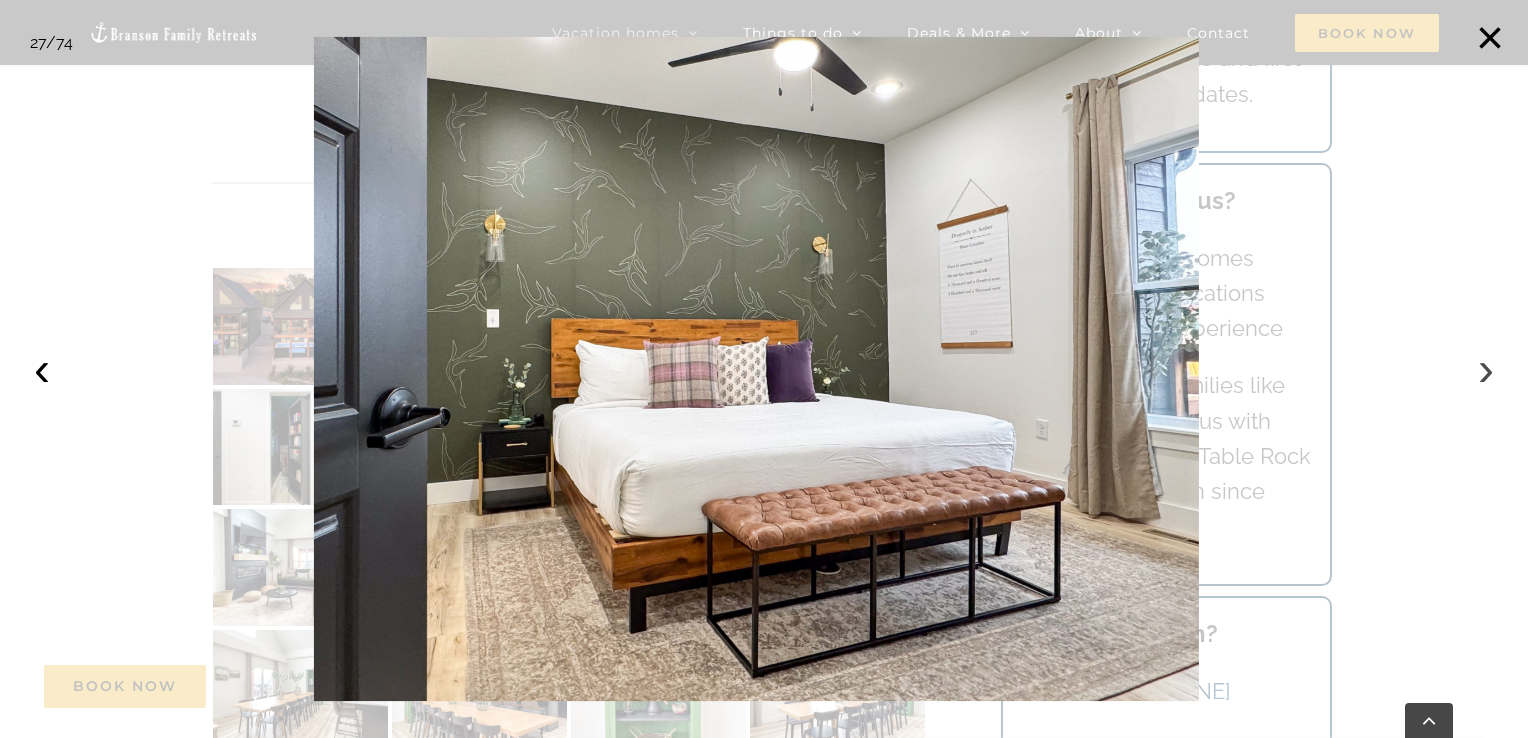 click on "›" at bounding box center [1486, 369] 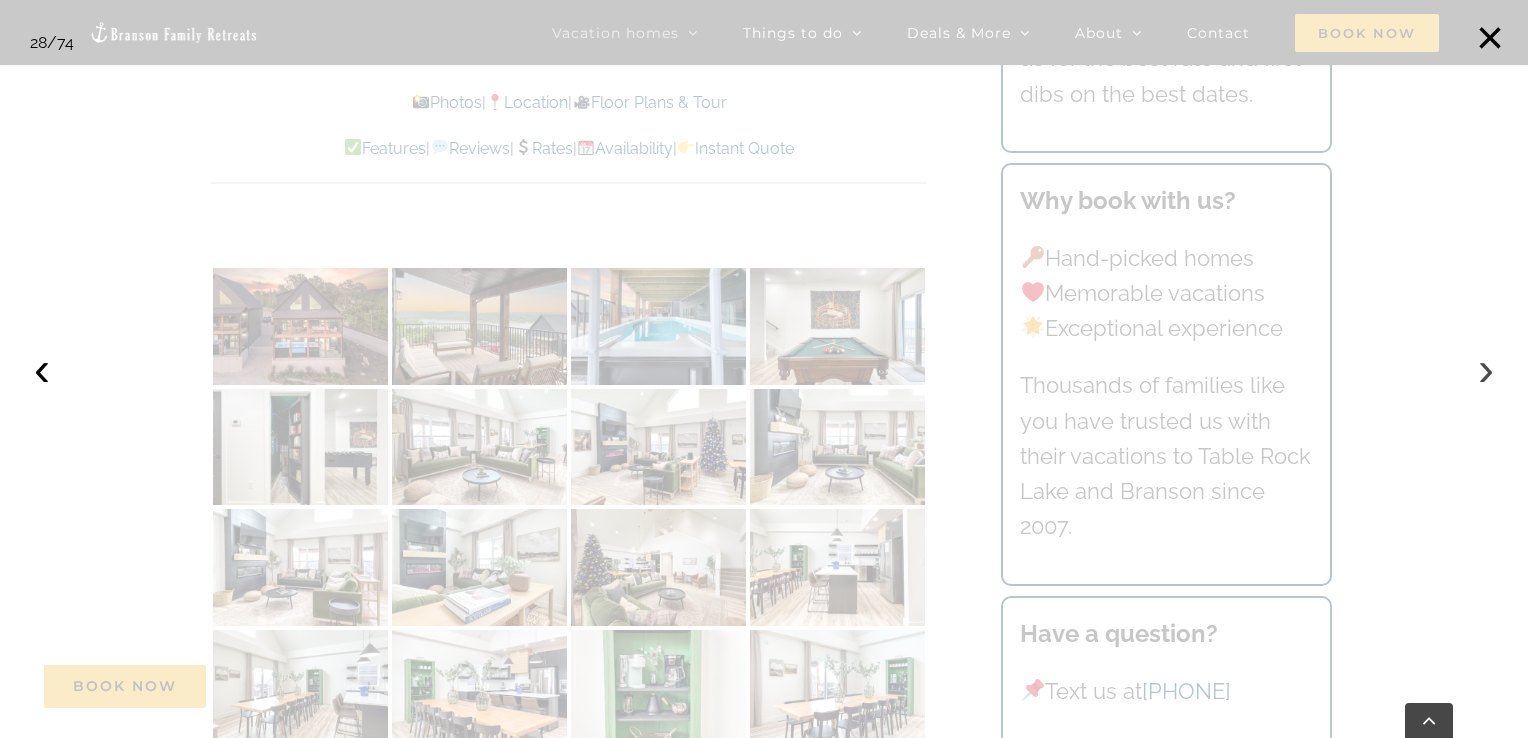 click on "›" at bounding box center (1486, 369) 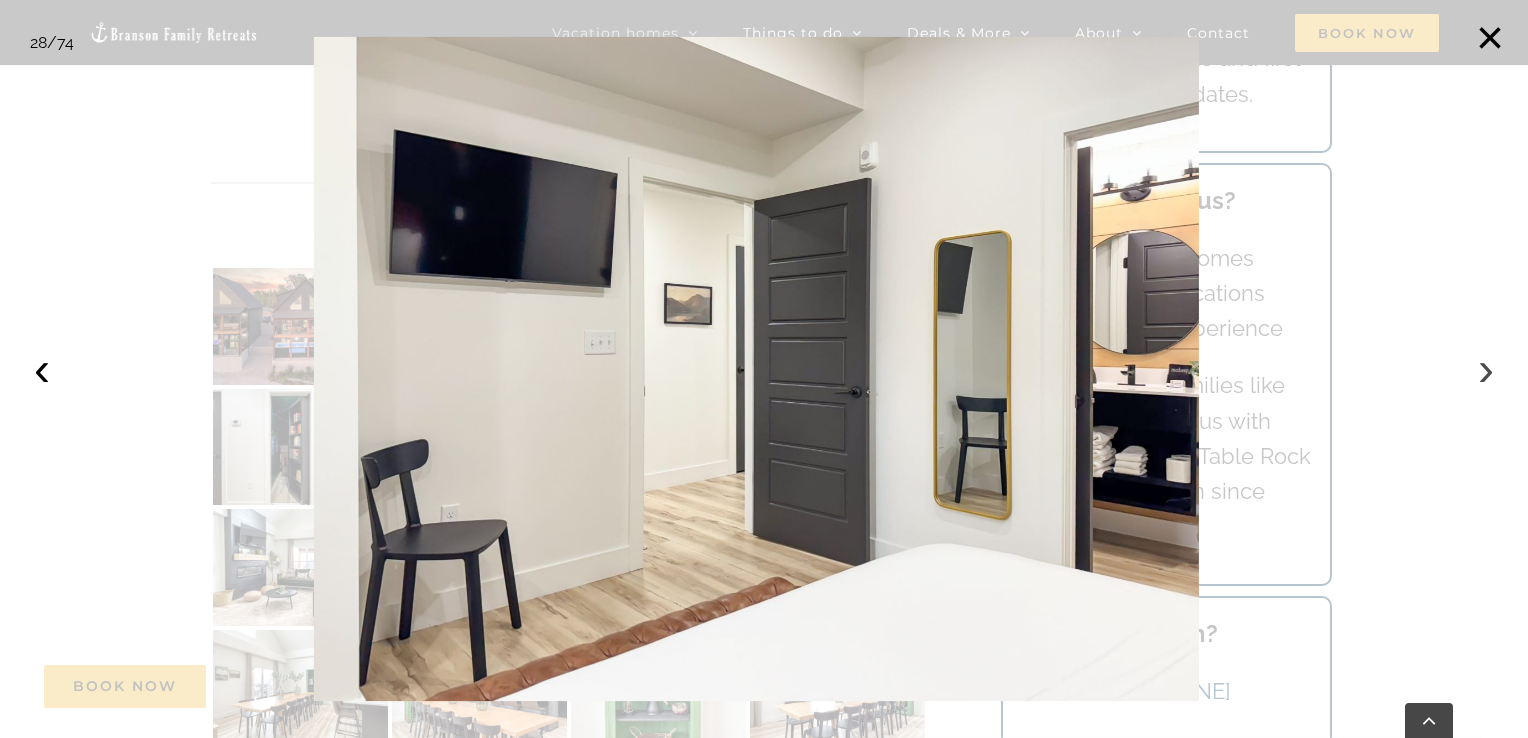 click on "›" at bounding box center [1486, 369] 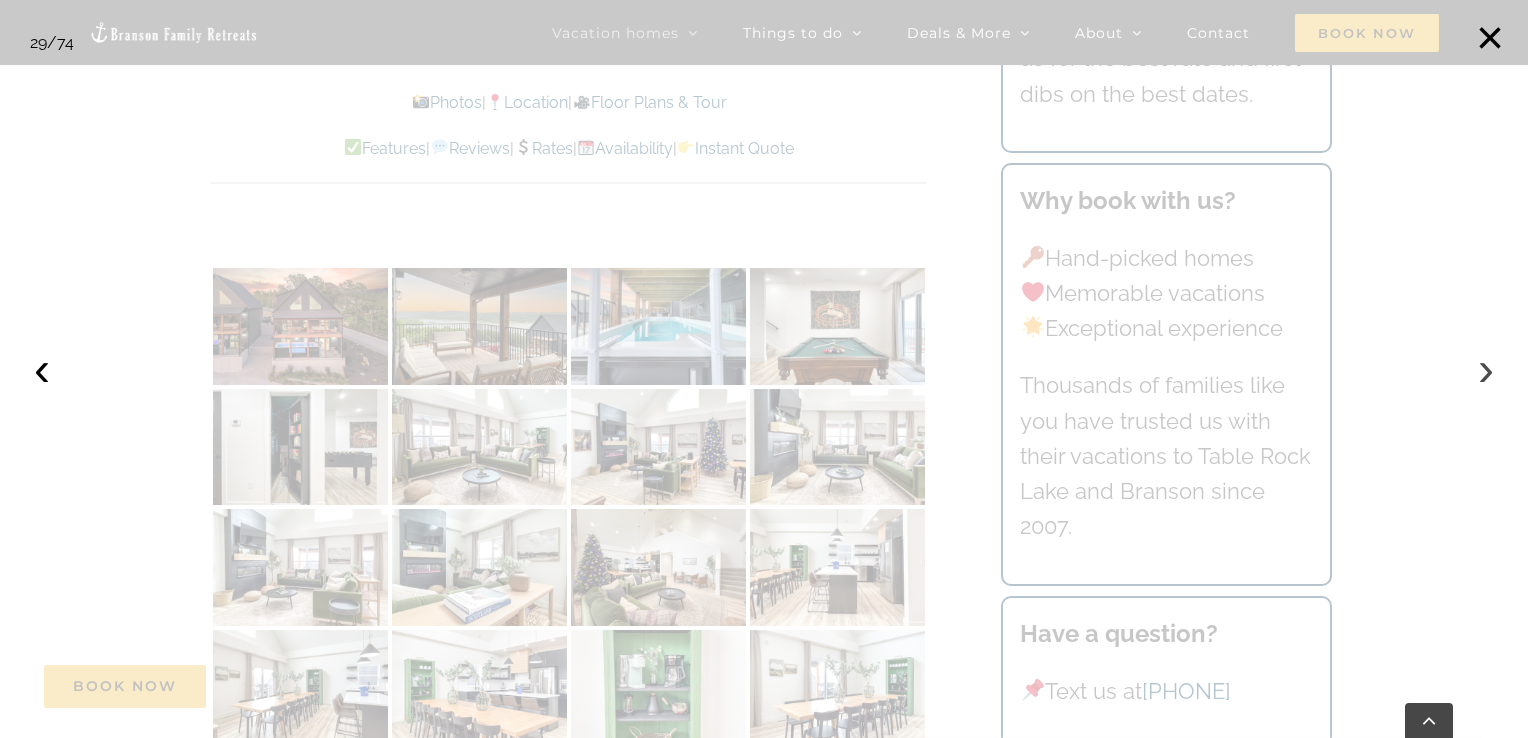 click on "›" at bounding box center (1486, 369) 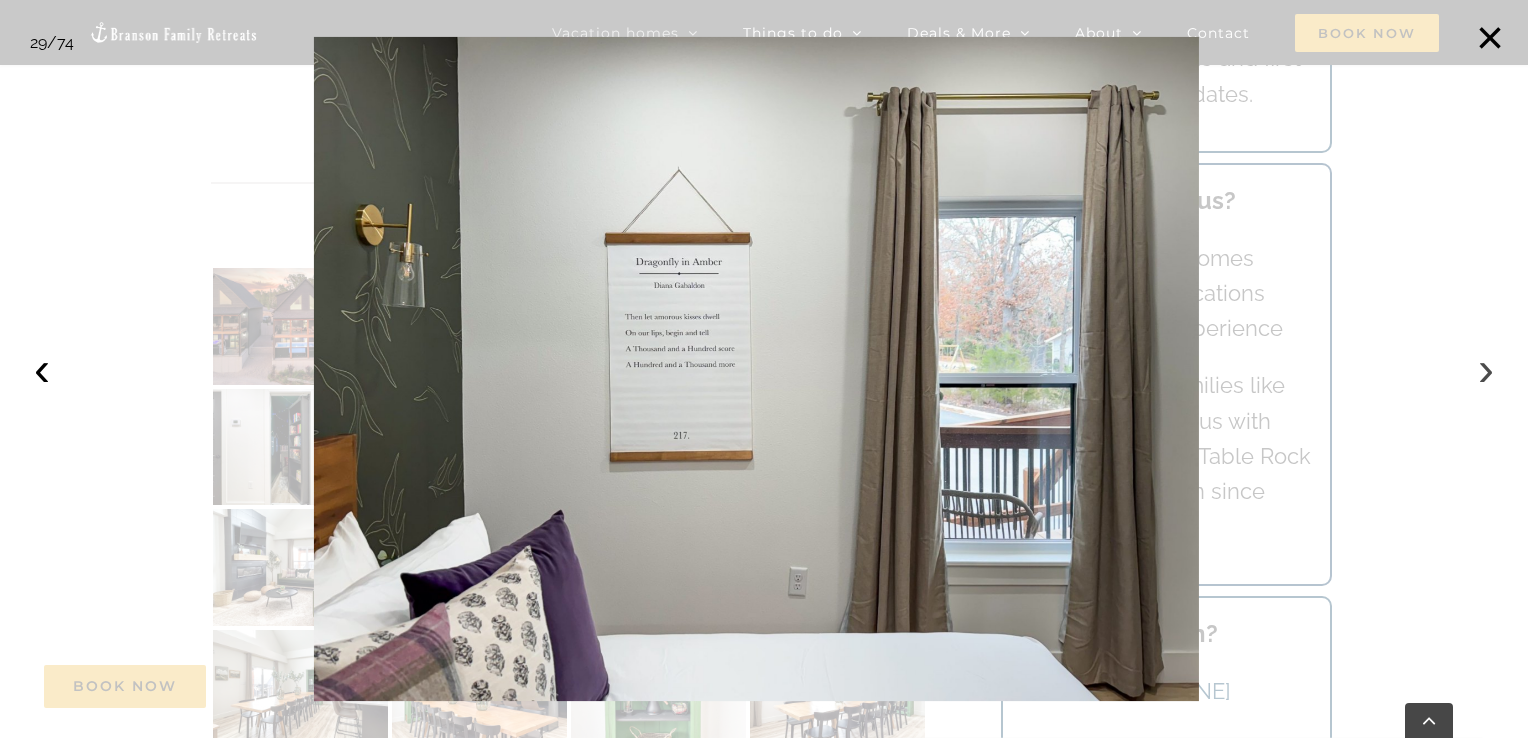 click on "›" at bounding box center (1486, 369) 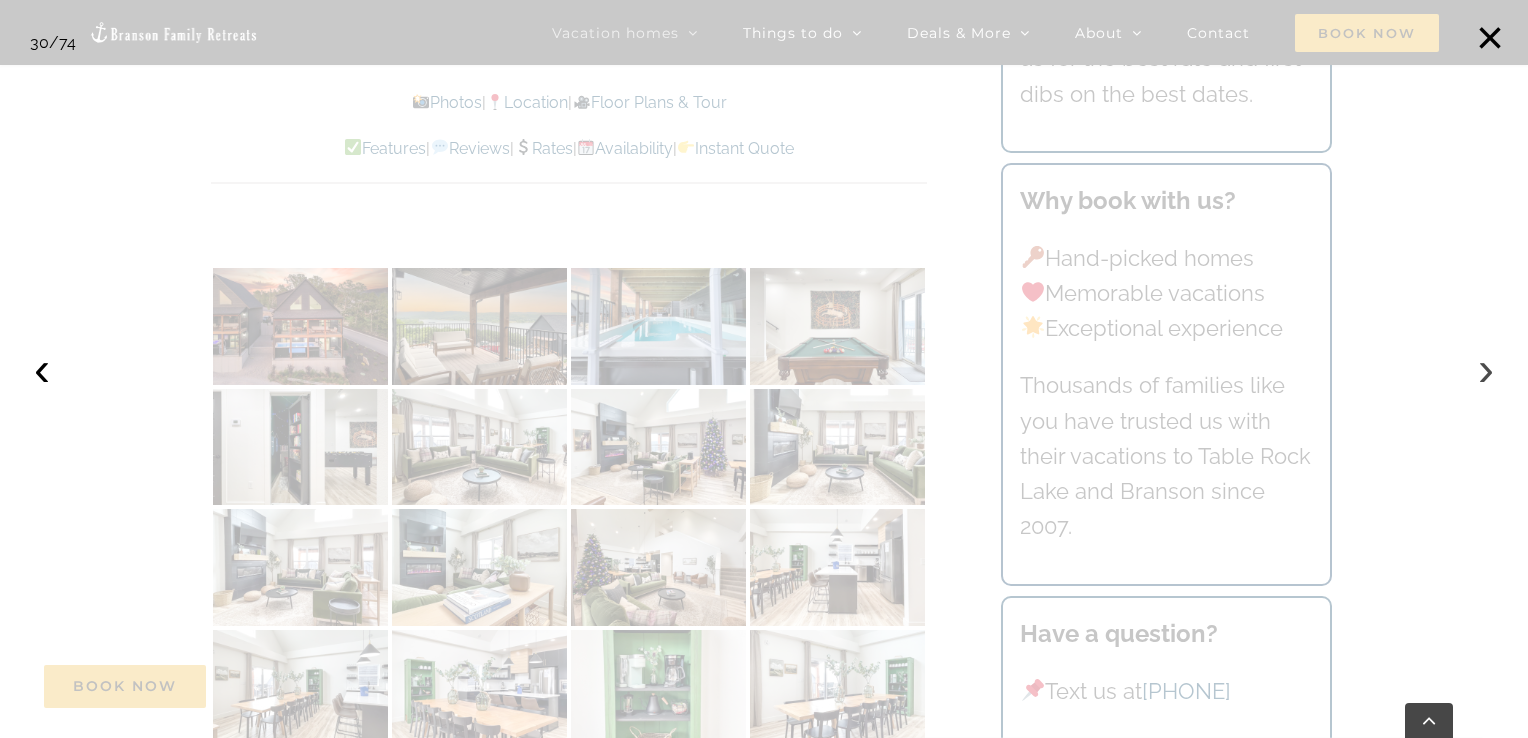 click on "›" at bounding box center [1486, 369] 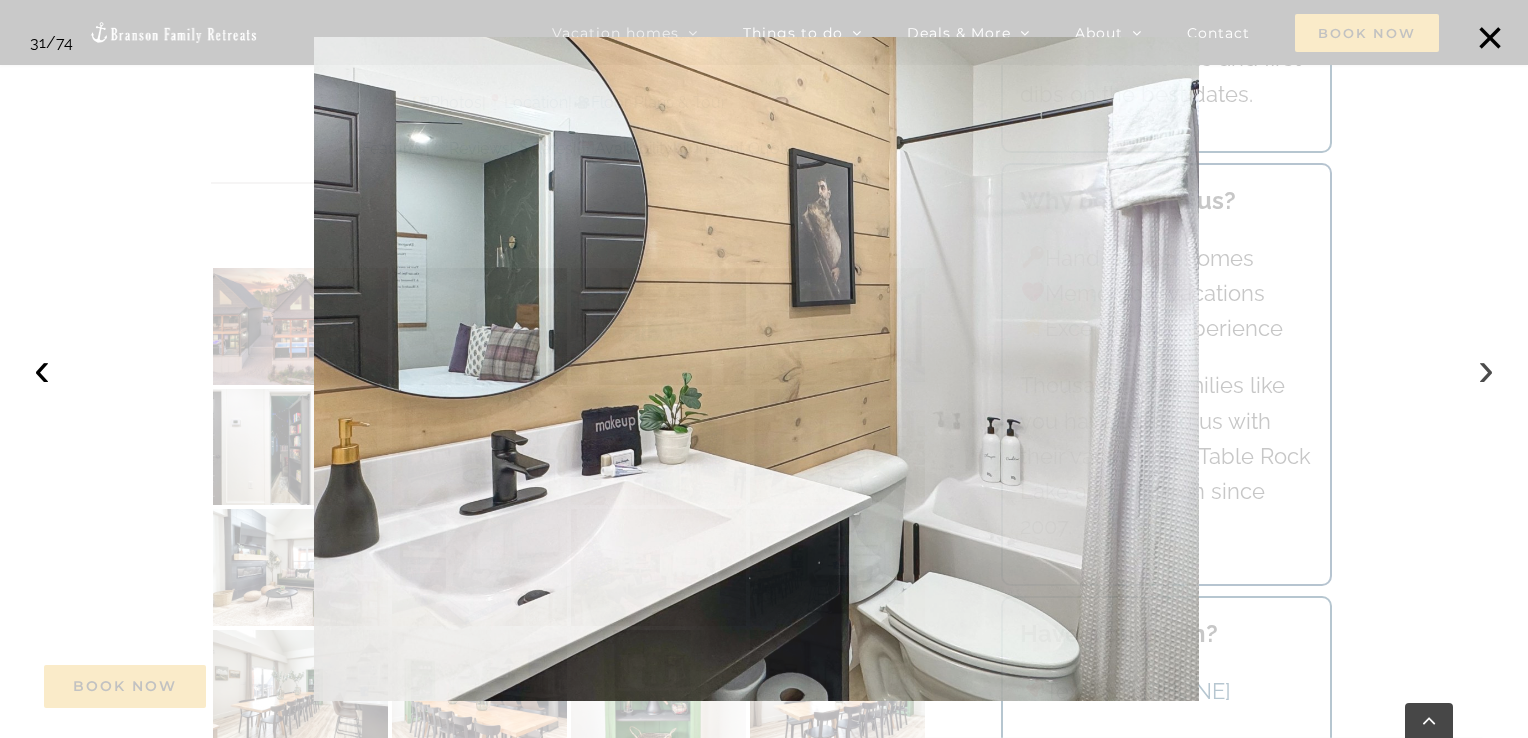 click on "›" at bounding box center [1486, 369] 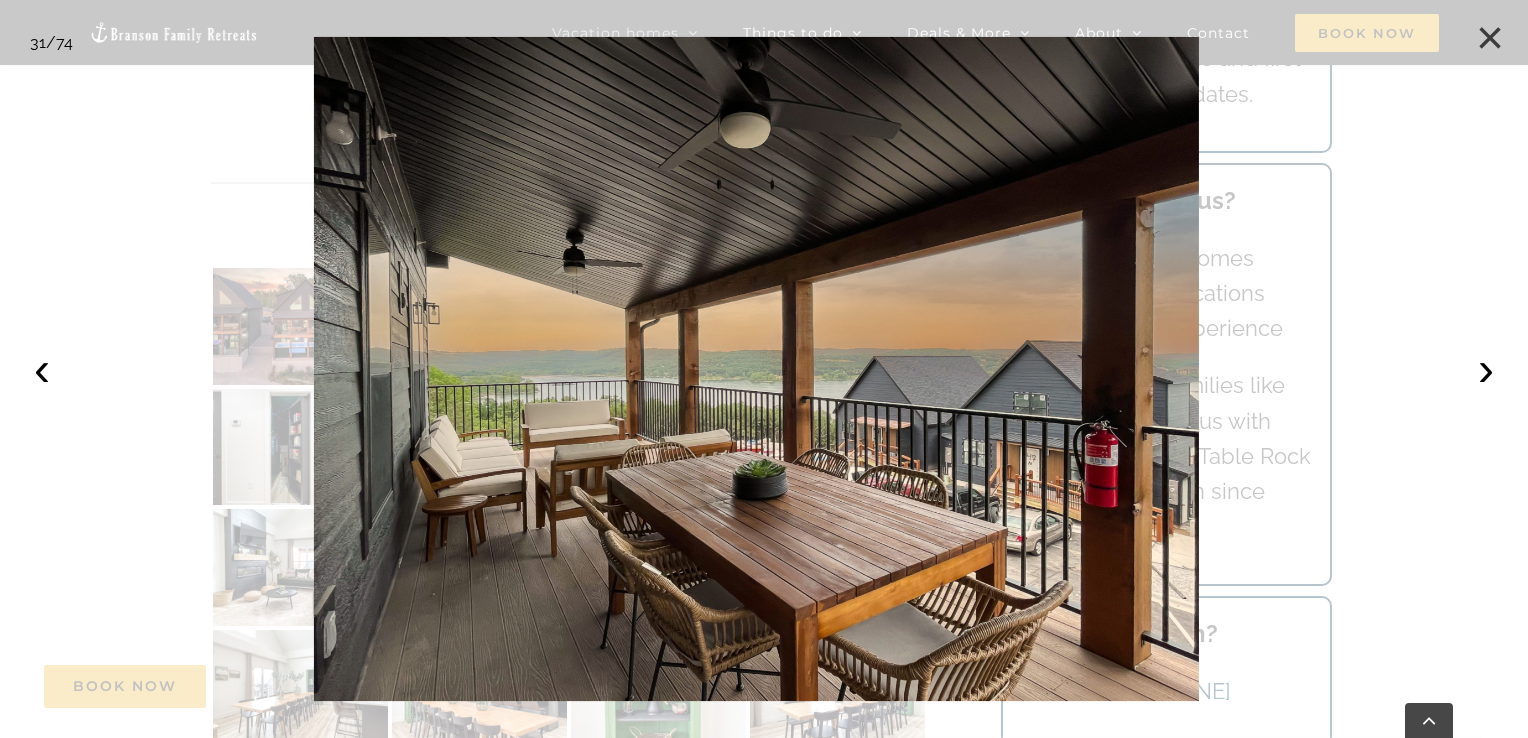 click on "×" at bounding box center (1490, 38) 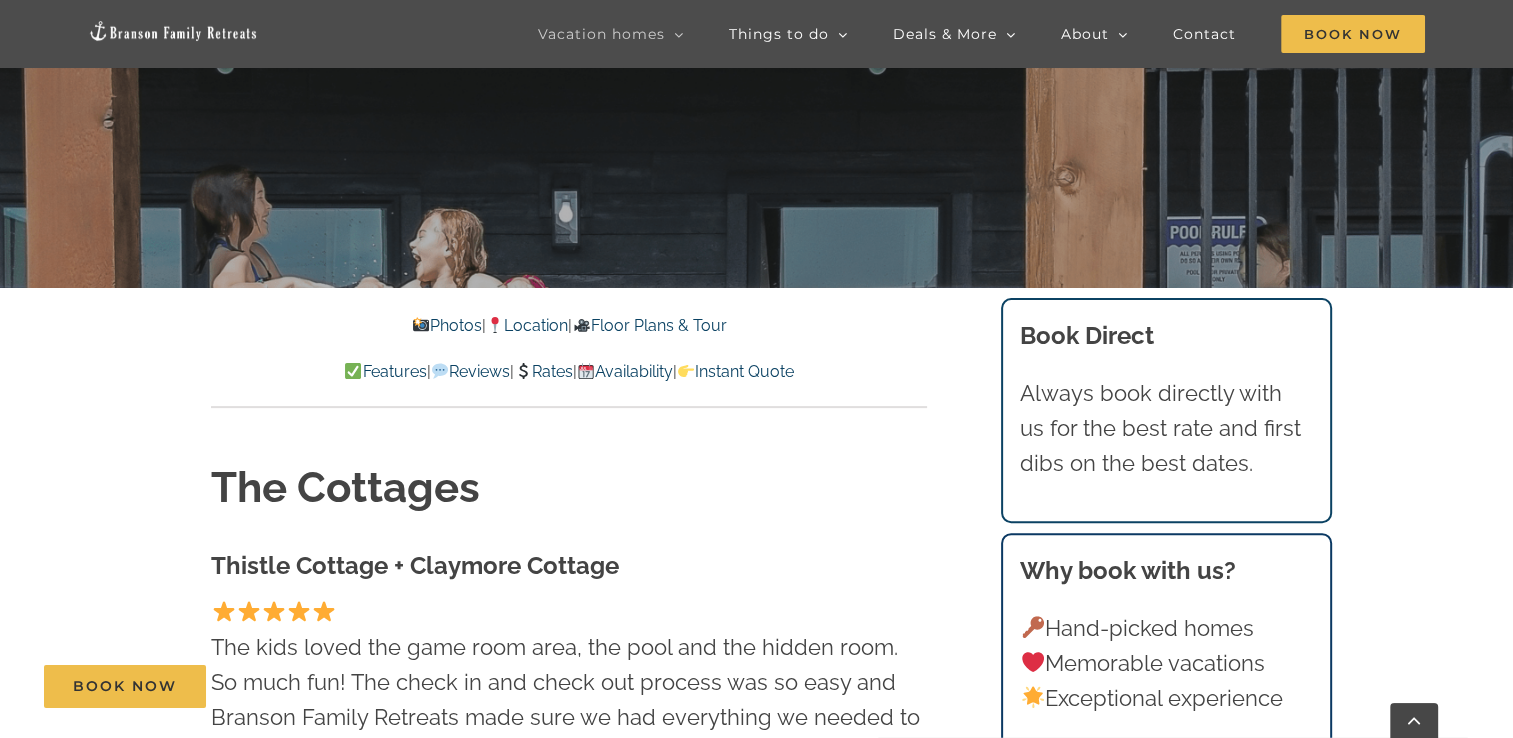 scroll, scrollTop: 600, scrollLeft: 0, axis: vertical 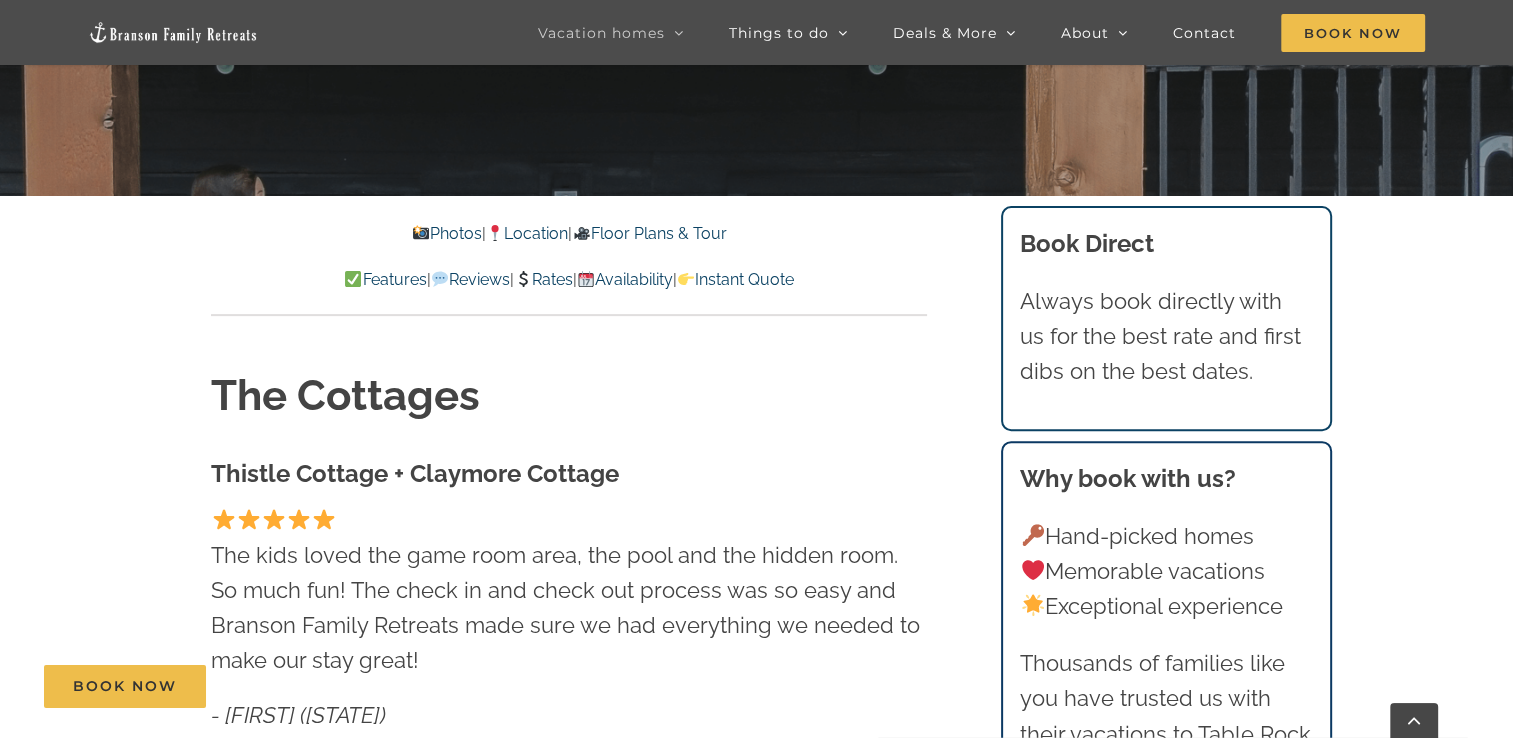 click on "Rates" at bounding box center [543, 279] 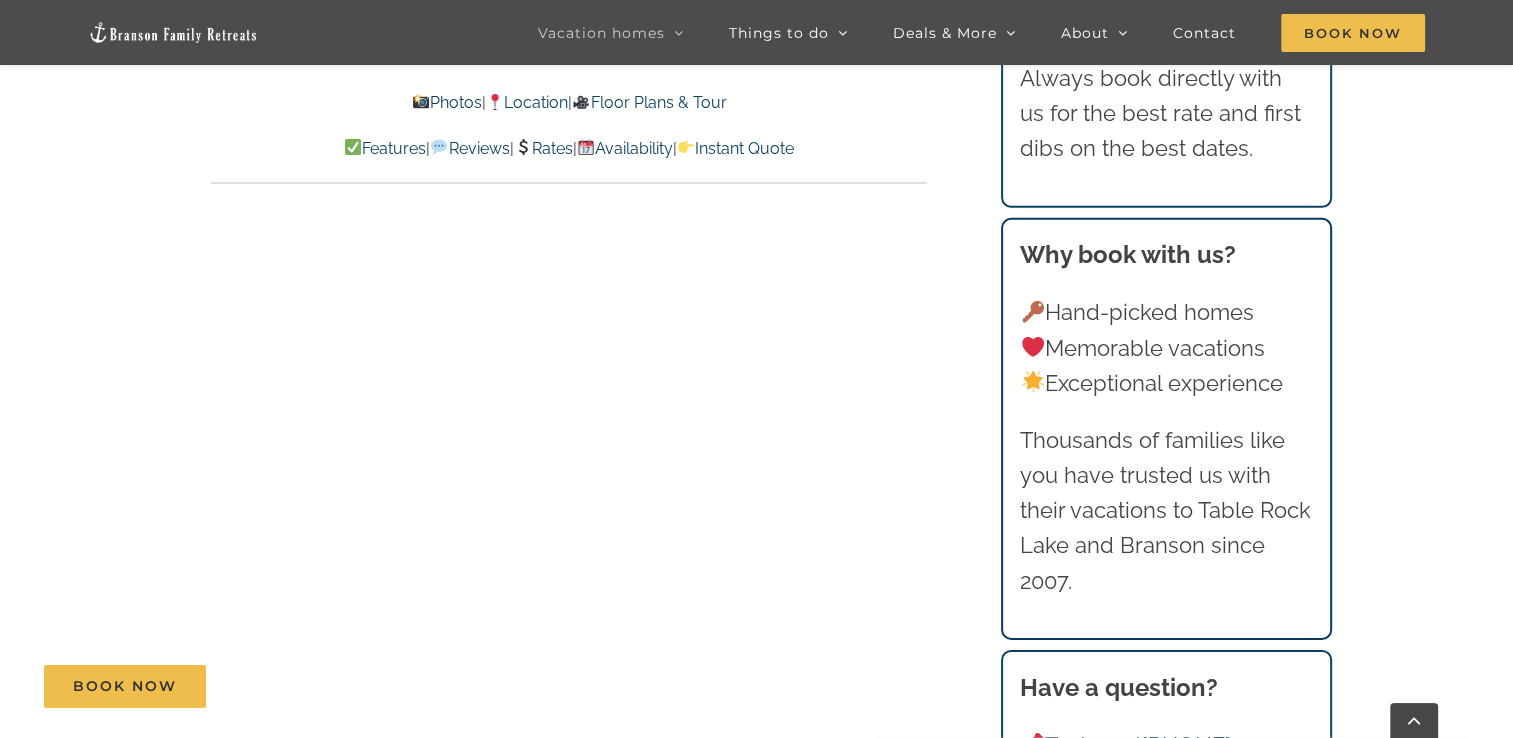scroll, scrollTop: 21878, scrollLeft: 0, axis: vertical 